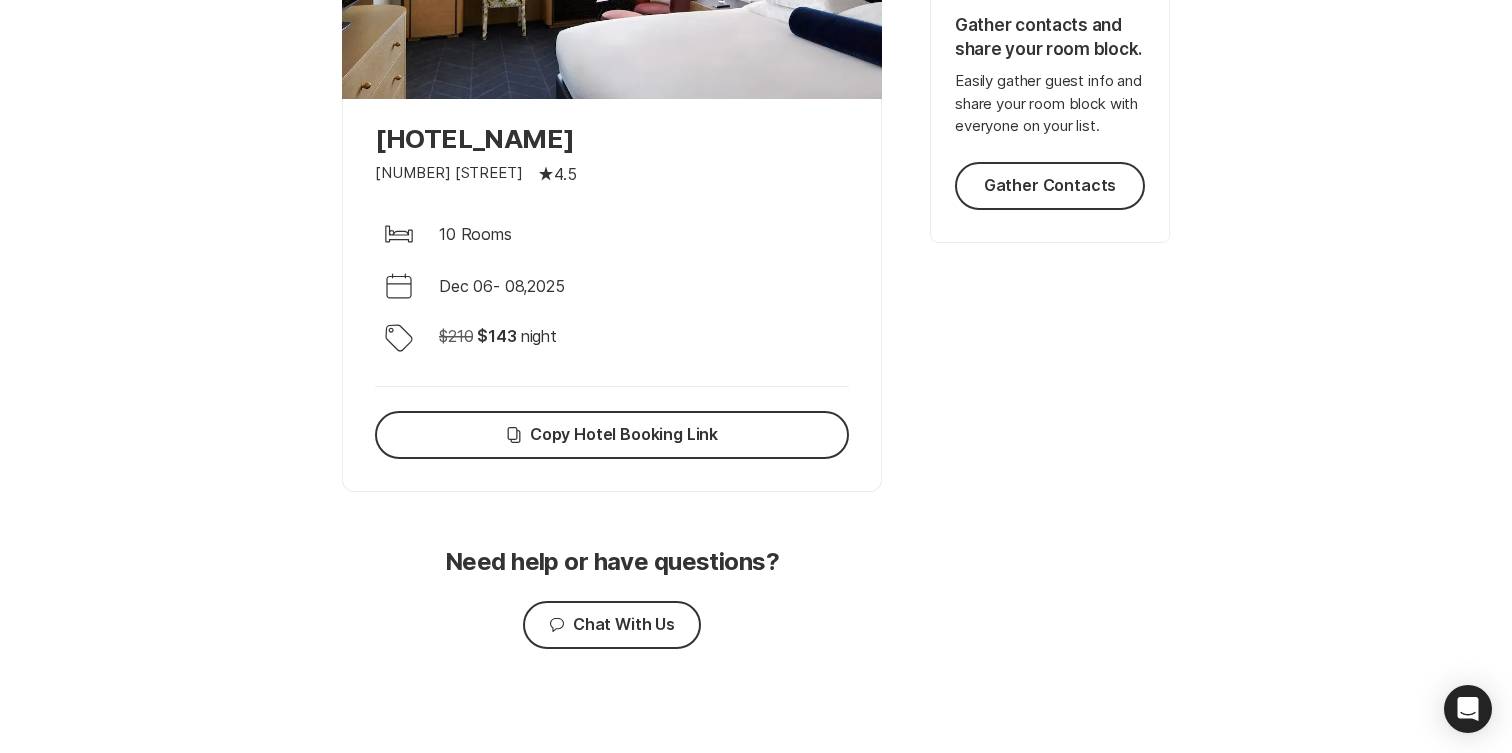 scroll, scrollTop: 0, scrollLeft: 0, axis: both 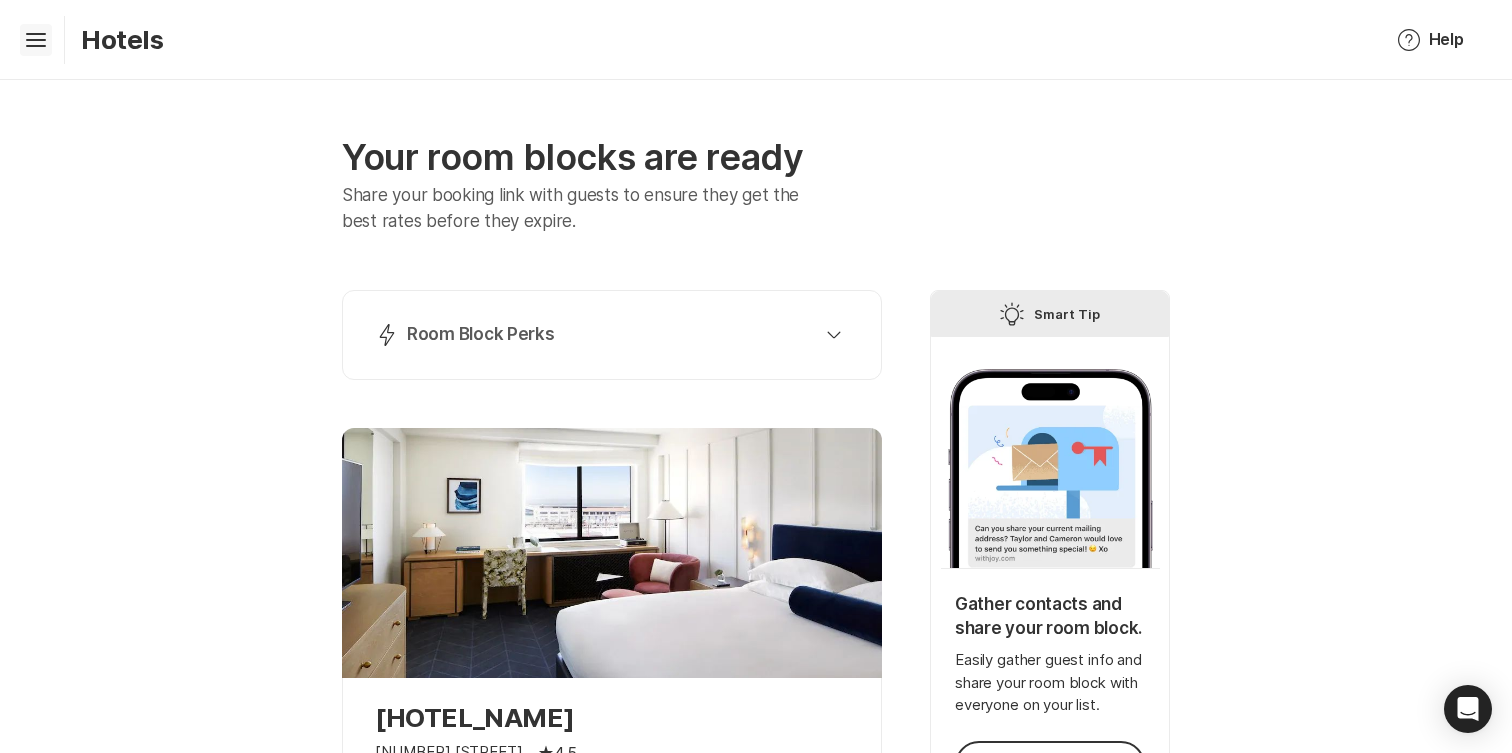 click on "Hamburger" 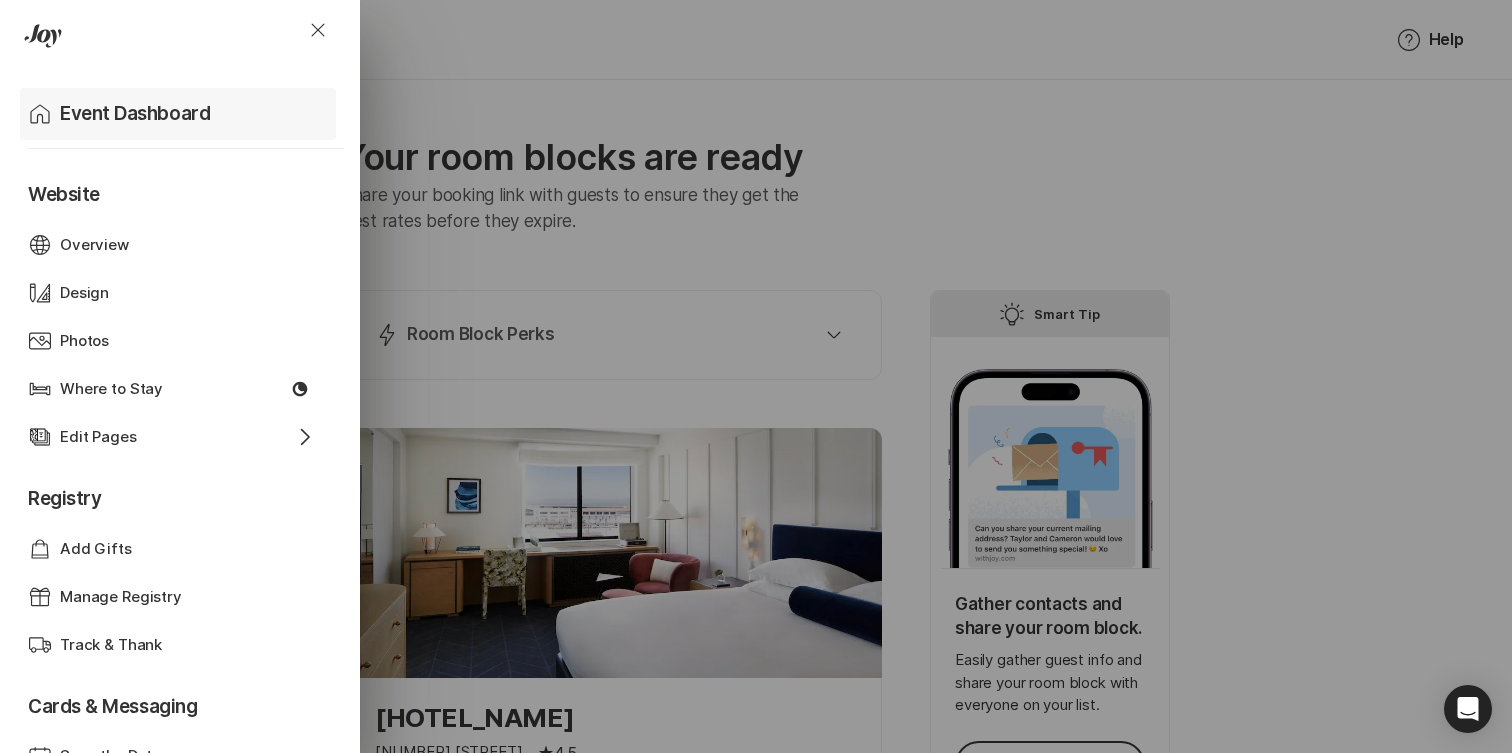 click on "Home Event Dashboard" at bounding box center [182, 114] 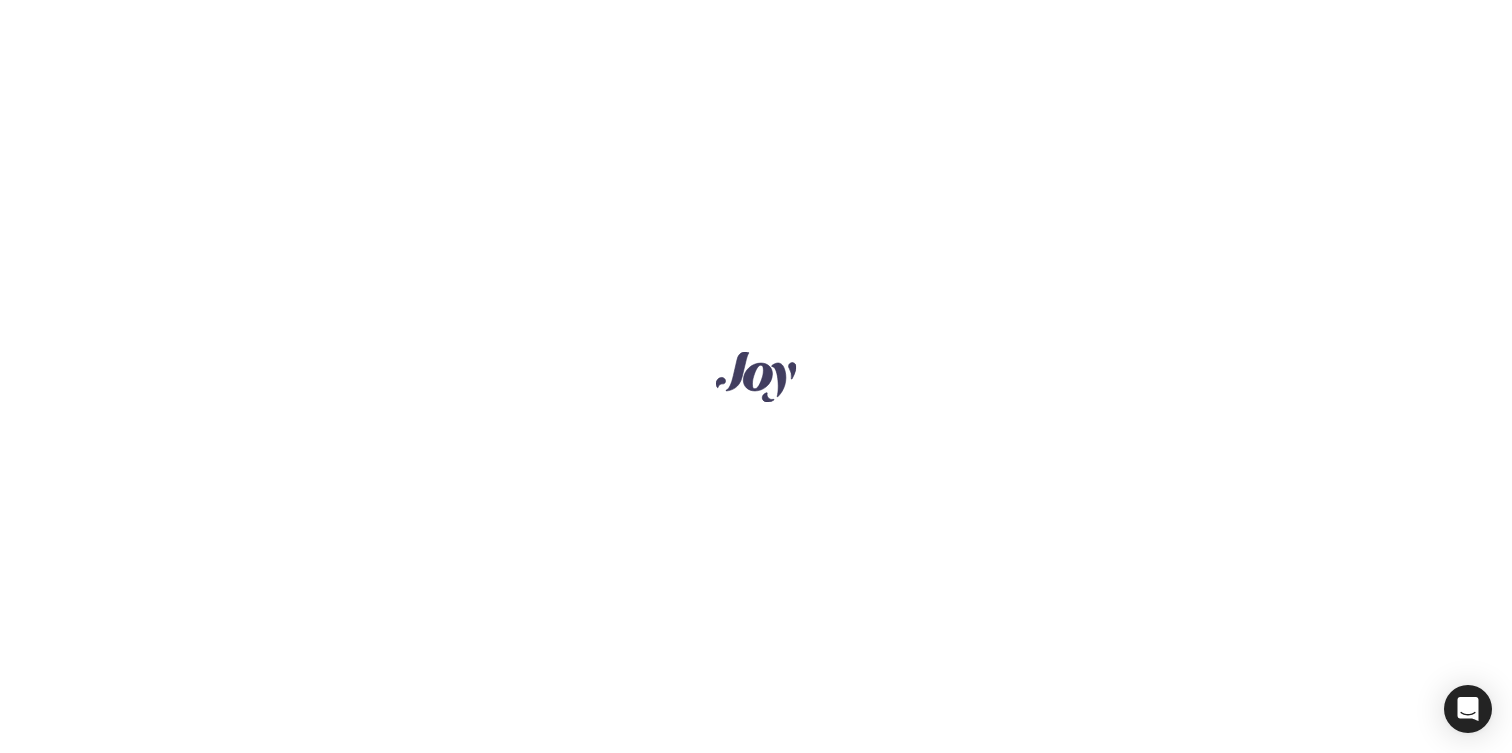 scroll, scrollTop: 0, scrollLeft: 0, axis: both 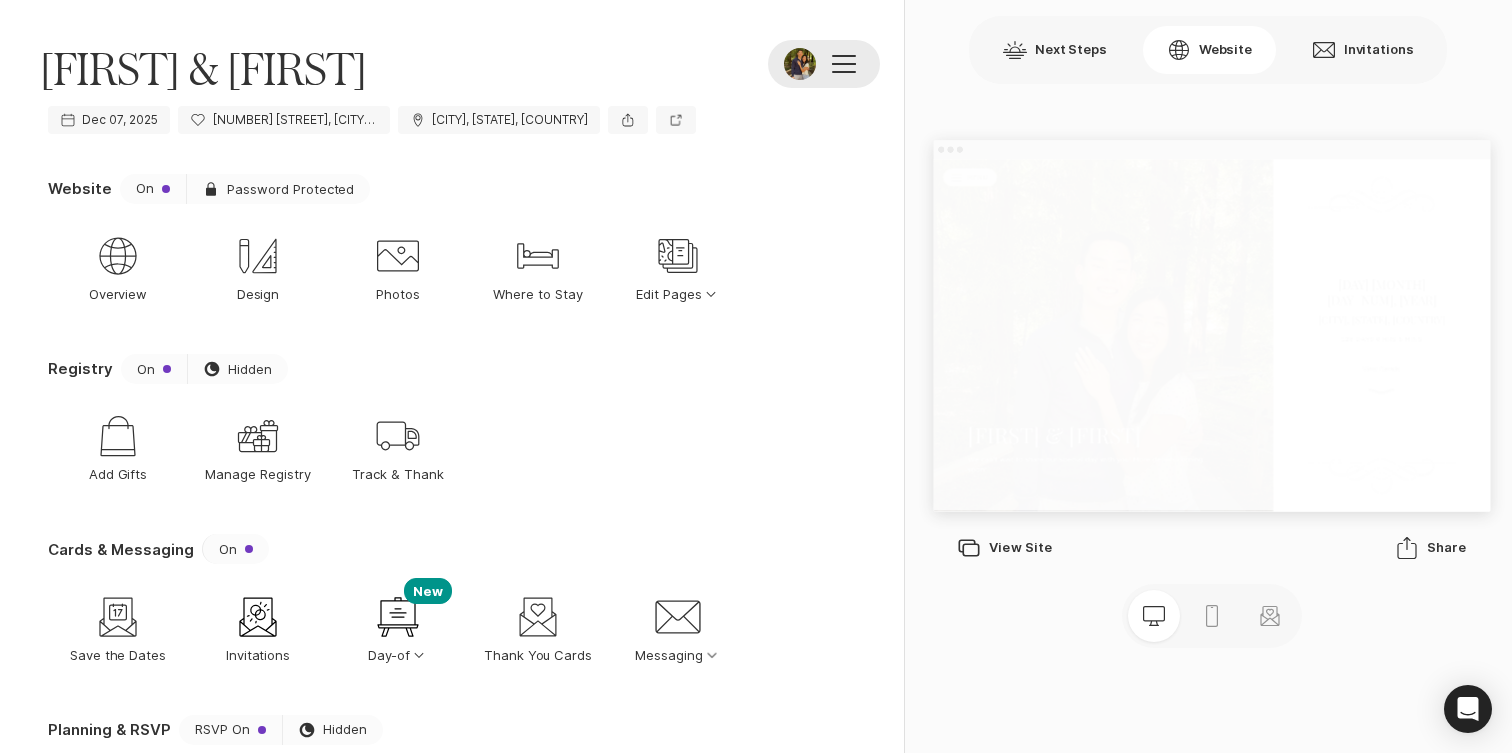 click at bounding box center [844, 64] 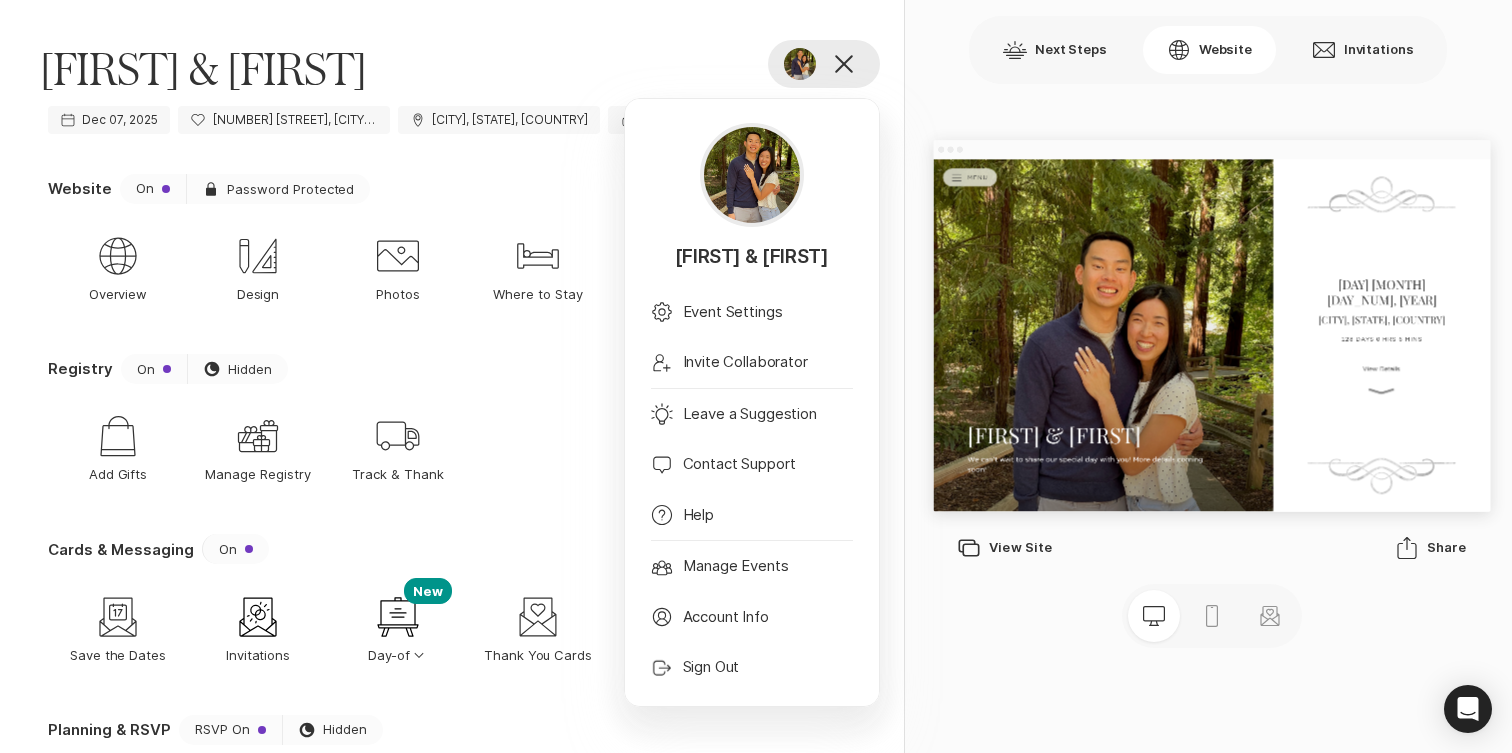 click at bounding box center (844, 64) 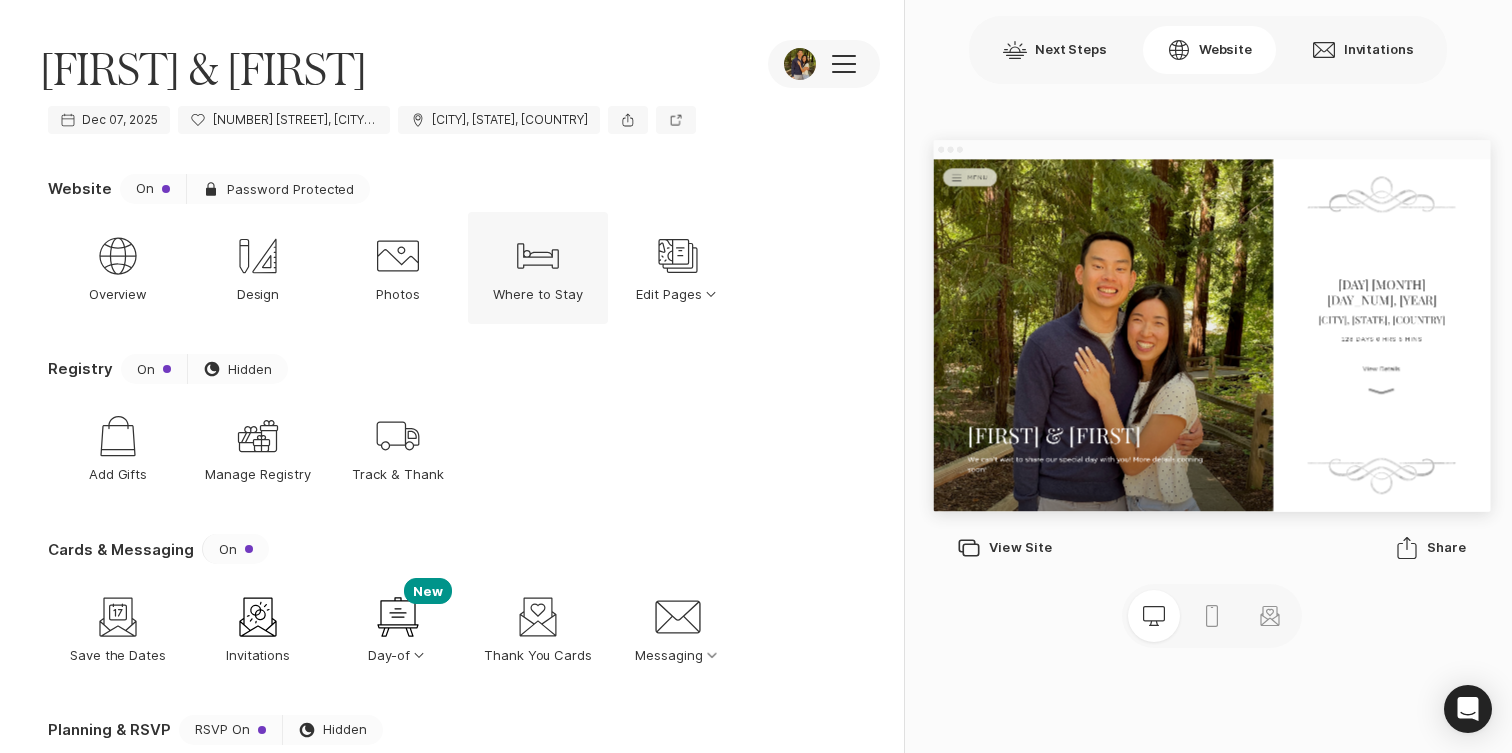 click on "Bed" 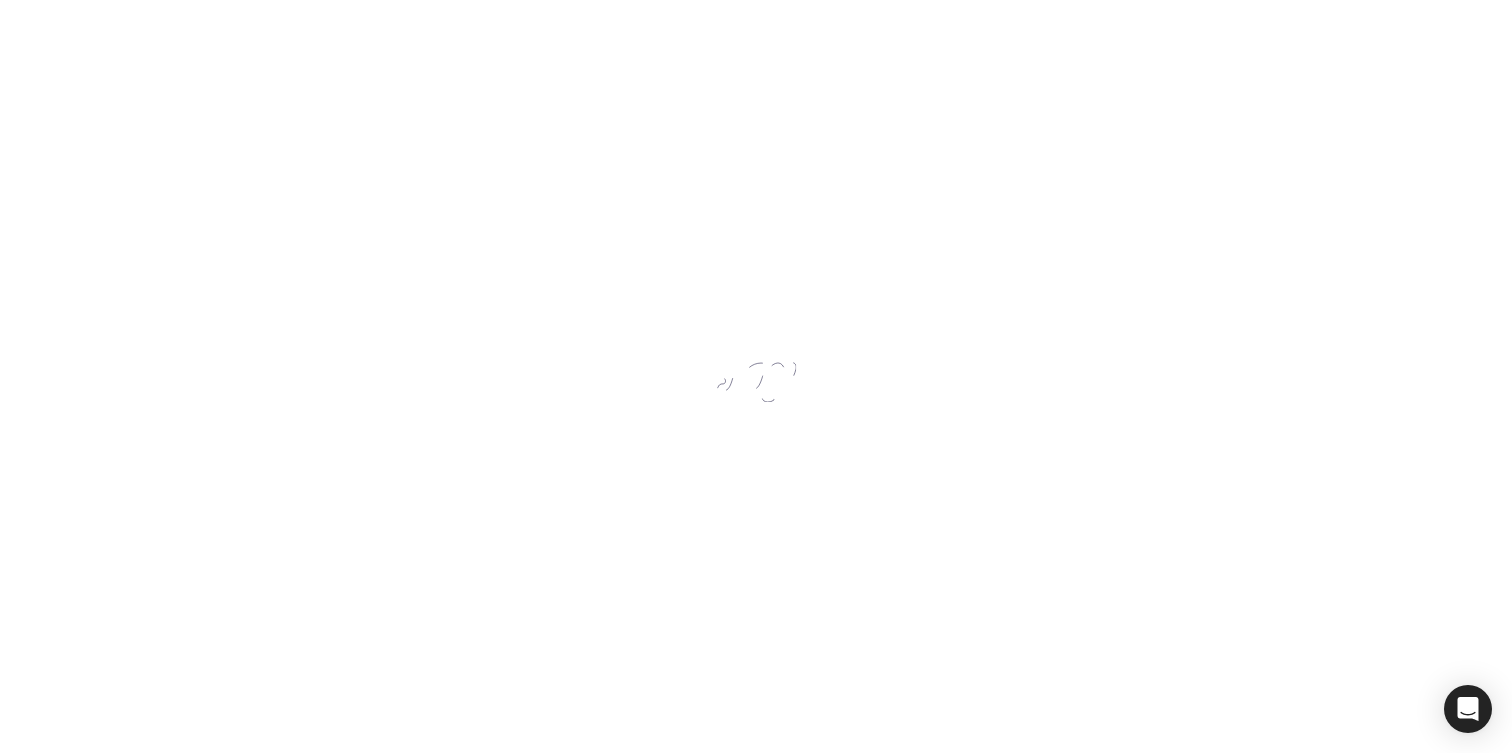 scroll, scrollTop: 0, scrollLeft: 0, axis: both 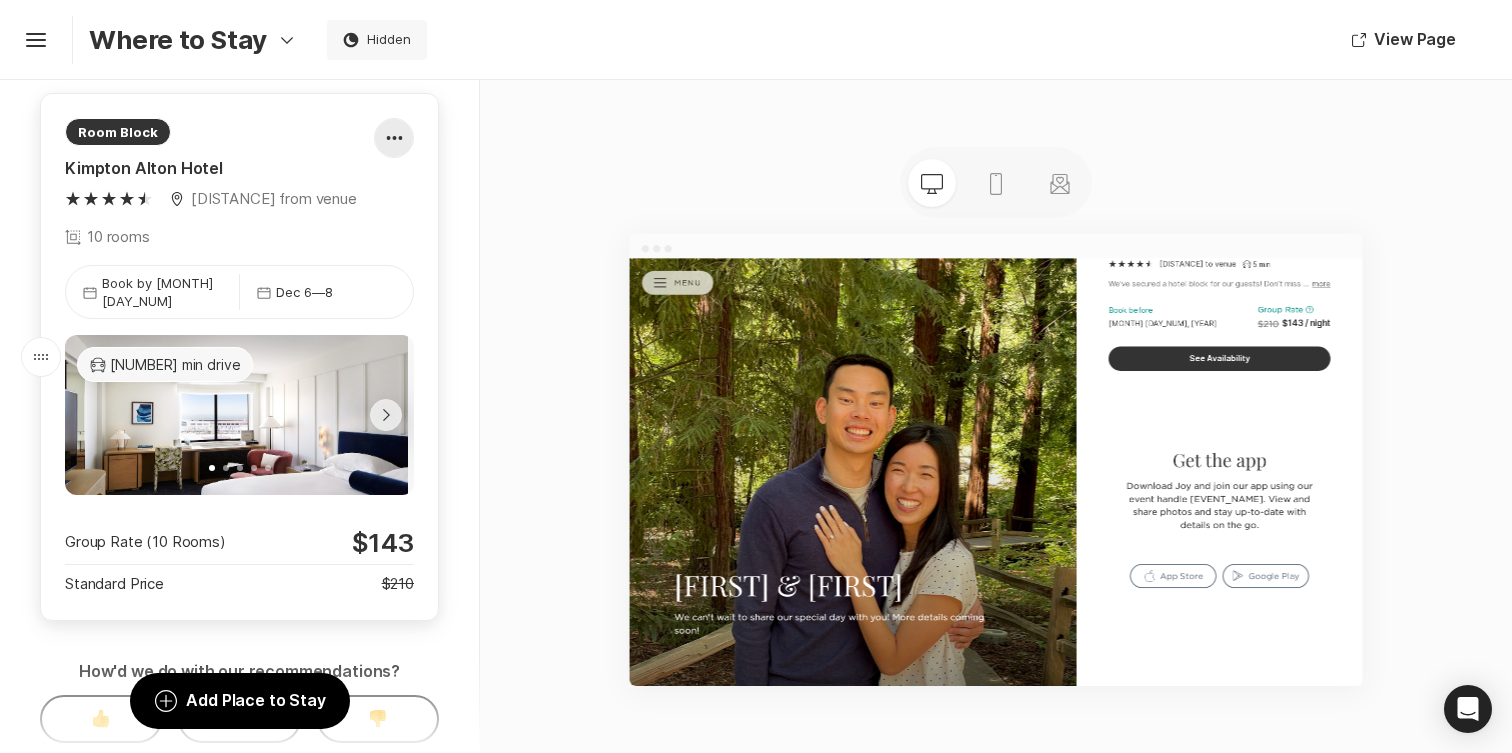 click at bounding box center [394, 138] 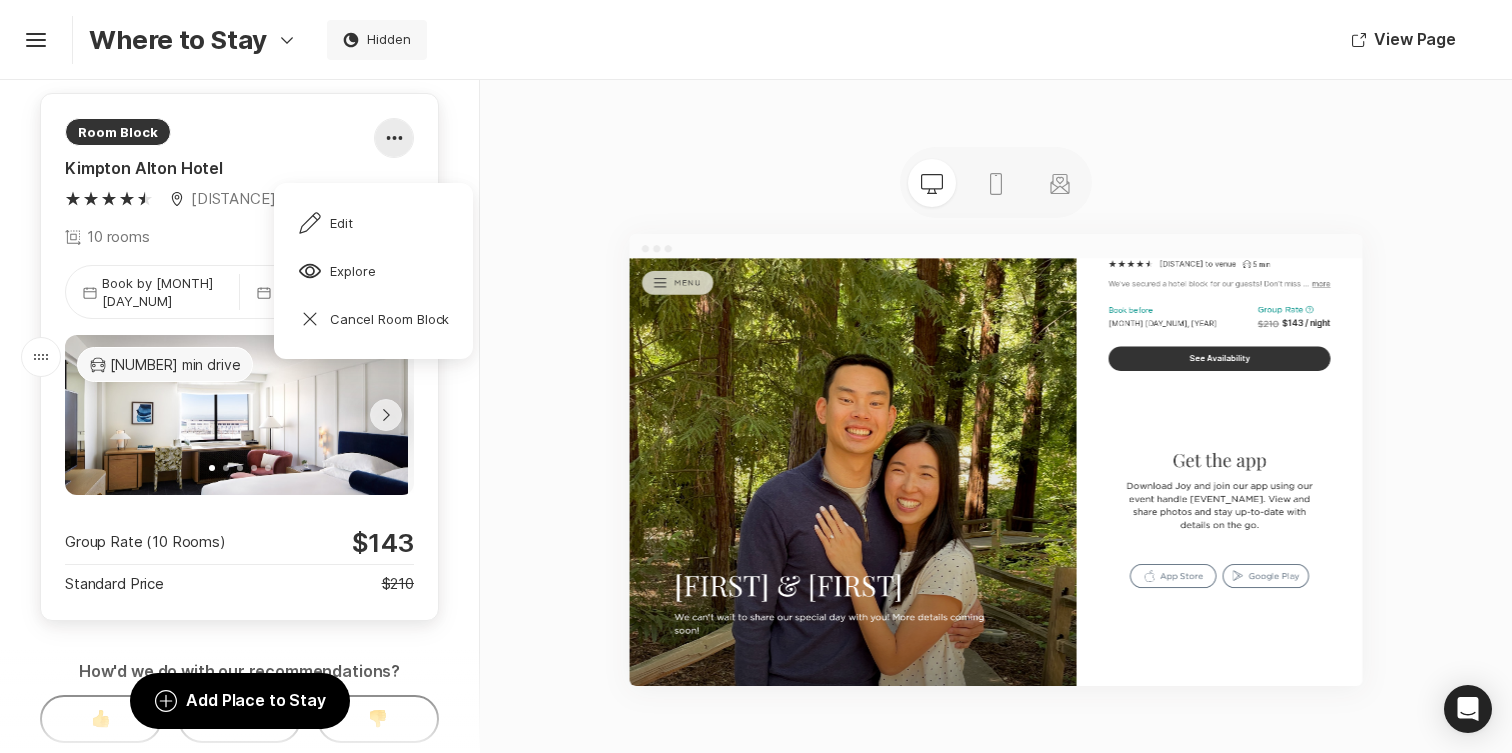 click at bounding box center (394, 138) 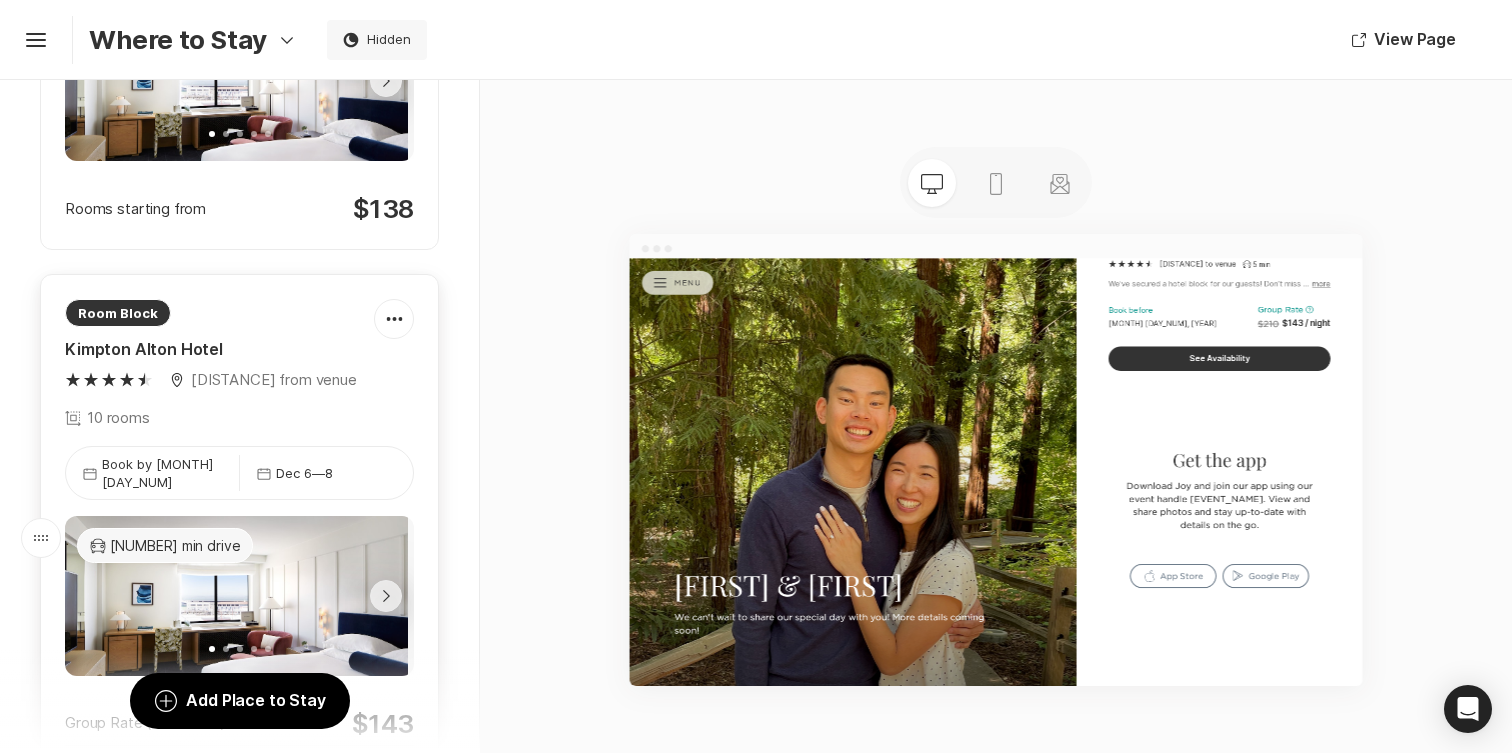 scroll, scrollTop: 2168, scrollLeft: 0, axis: vertical 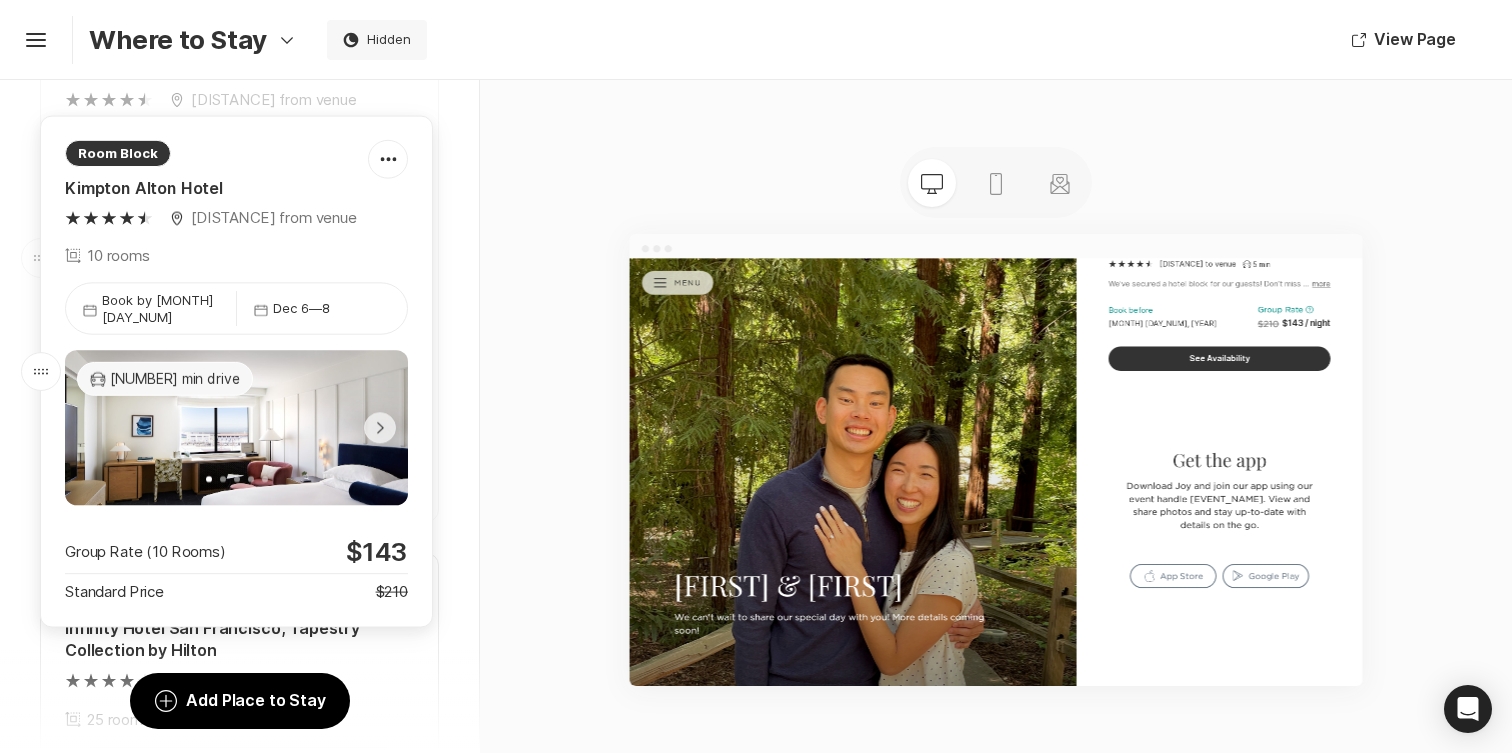 drag, startPoint x: 43, startPoint y: 553, endPoint x: 91, endPoint y: 355, distance: 203.73512 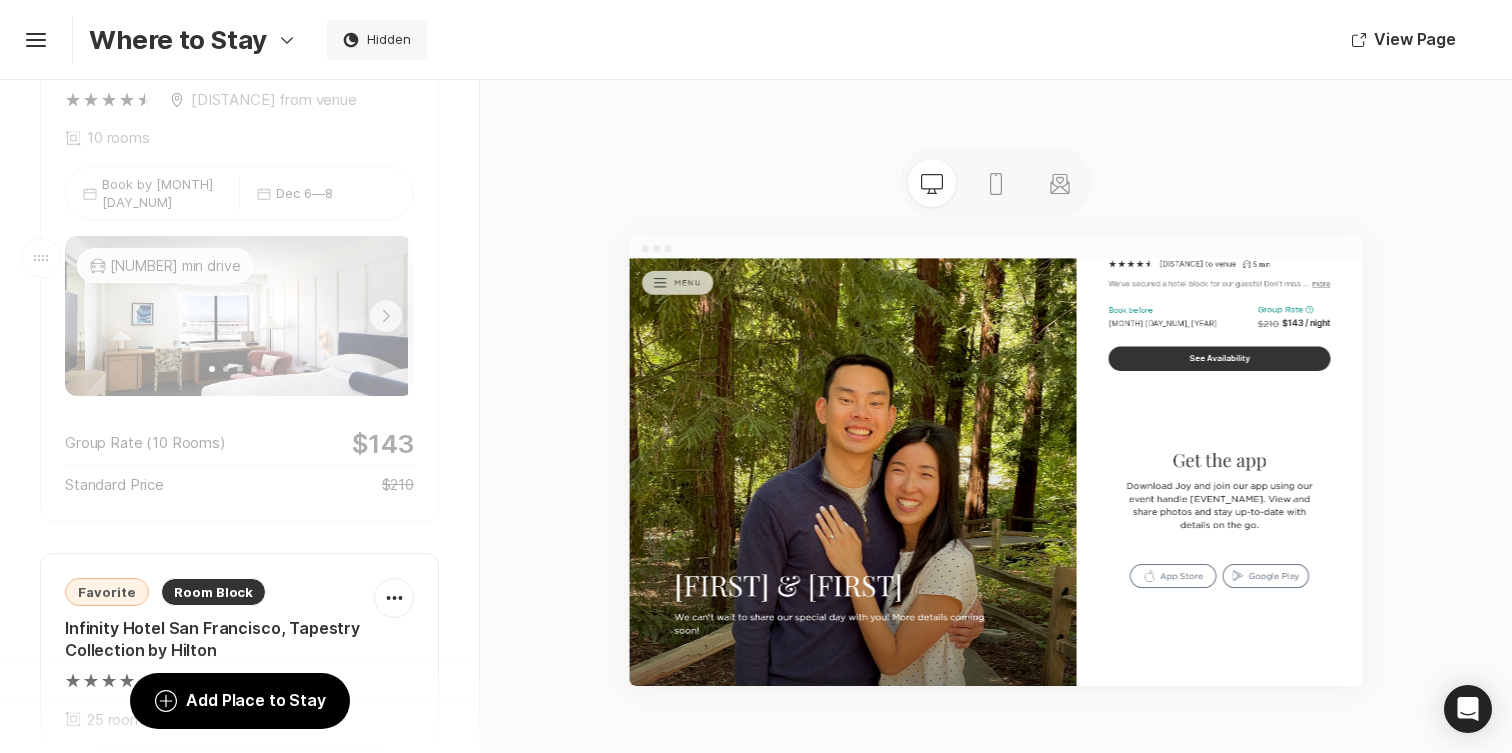 click on "Hamburger Where to Stay Option Select Down Design Email   Design   Event Details u   Event Settings   Home   Home   Video   Video   Story     Story   Moon Bed   Where to Stay   New Moon Calendar   Schedule   Moon Registry   Registry   Moon Plane   Travel   Moon Faq   Q & A   Moon Guests   Wedding Party   Moon Add   Add New Page   Settings   Manage Pages   Moon Hidden View Page Page Photo Page Photo Settings Settings Your Venue Details Map Marker Golden Gate Club at The Presidio We added 4 new hotels to 4 already on the page. Close Favorite Room Block Infinity Hotel San Francisco, Tapestry Collection by Hilton Map Marker 1.18 mi from venue 25 rooms Pencil Edit Eye Explore Trash Delete Room Block Calendar Book by   Nov 14 Calendar Dec 5  —  8   Previous   Next Chevron Right Square Car 2 min drive Group Rate (25 Rooms) $ 246 Hotel Riu Plaza Fisherman's Wharf Map Marker 2.64 mi from venue Pencil Edit Eye Explore Trash Remove   Previous   Next Chevron Right Square Car 5 min drive Rooms starting from 7% off $148" at bounding box center [756, 376] 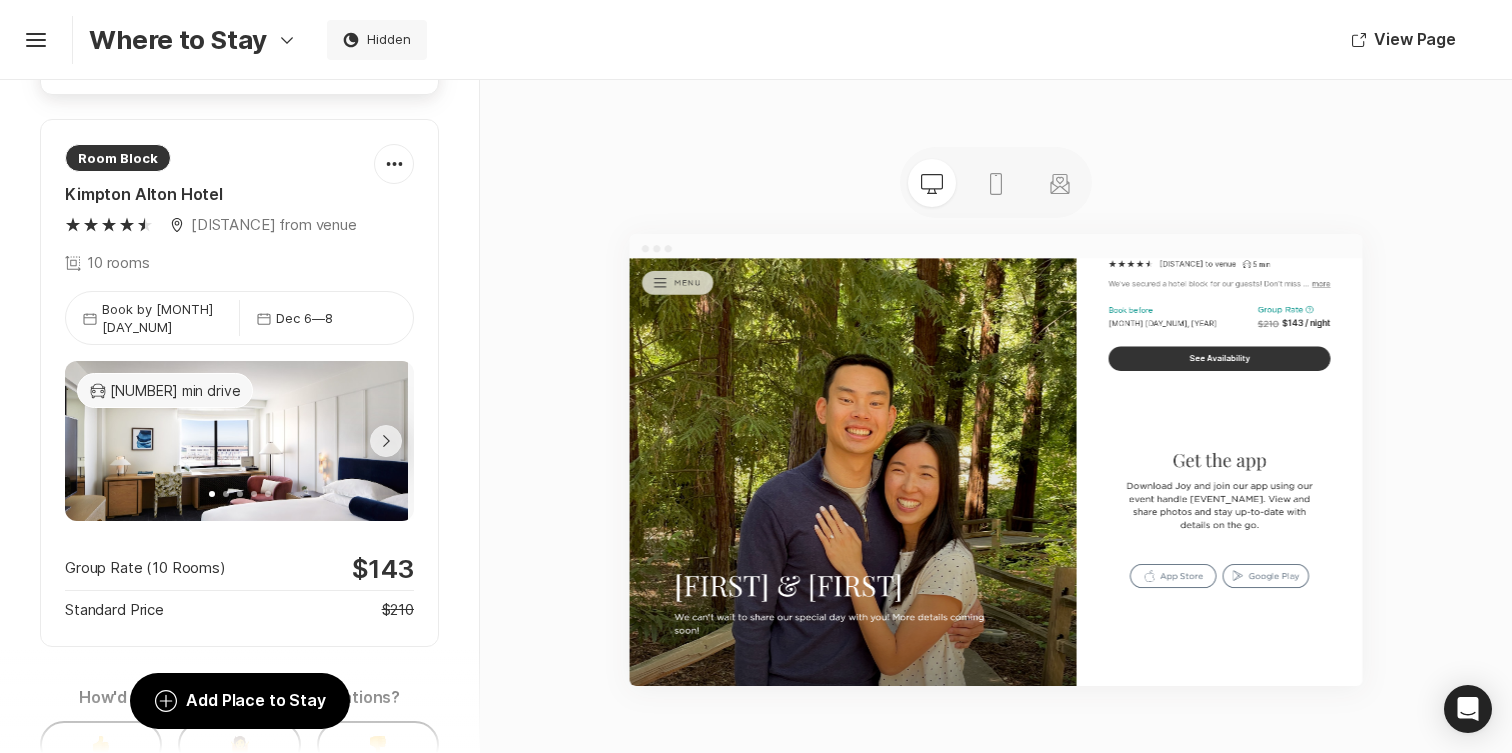 scroll, scrollTop: 2348, scrollLeft: 0, axis: vertical 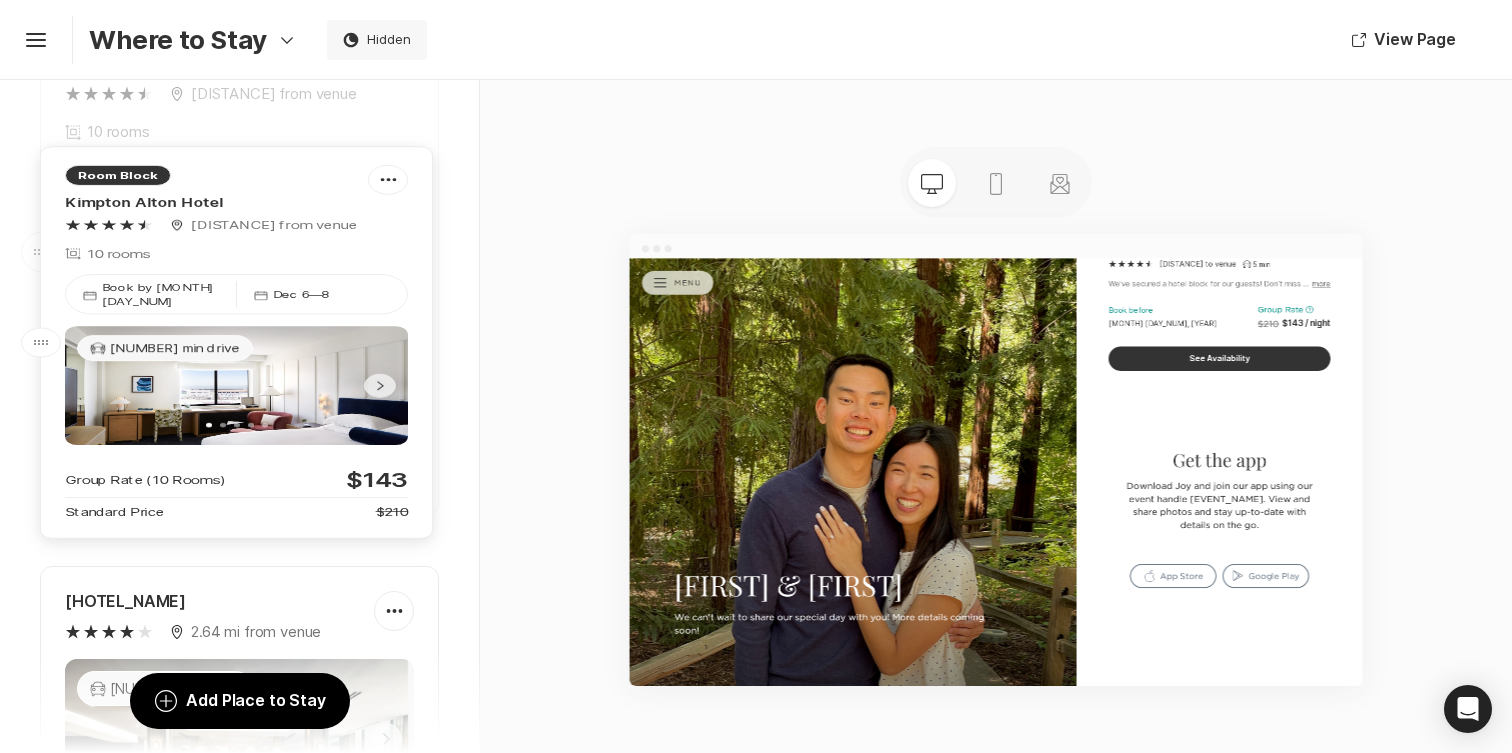 drag, startPoint x: 50, startPoint y: 383, endPoint x: 95, endPoint y: 235, distance: 154.69002 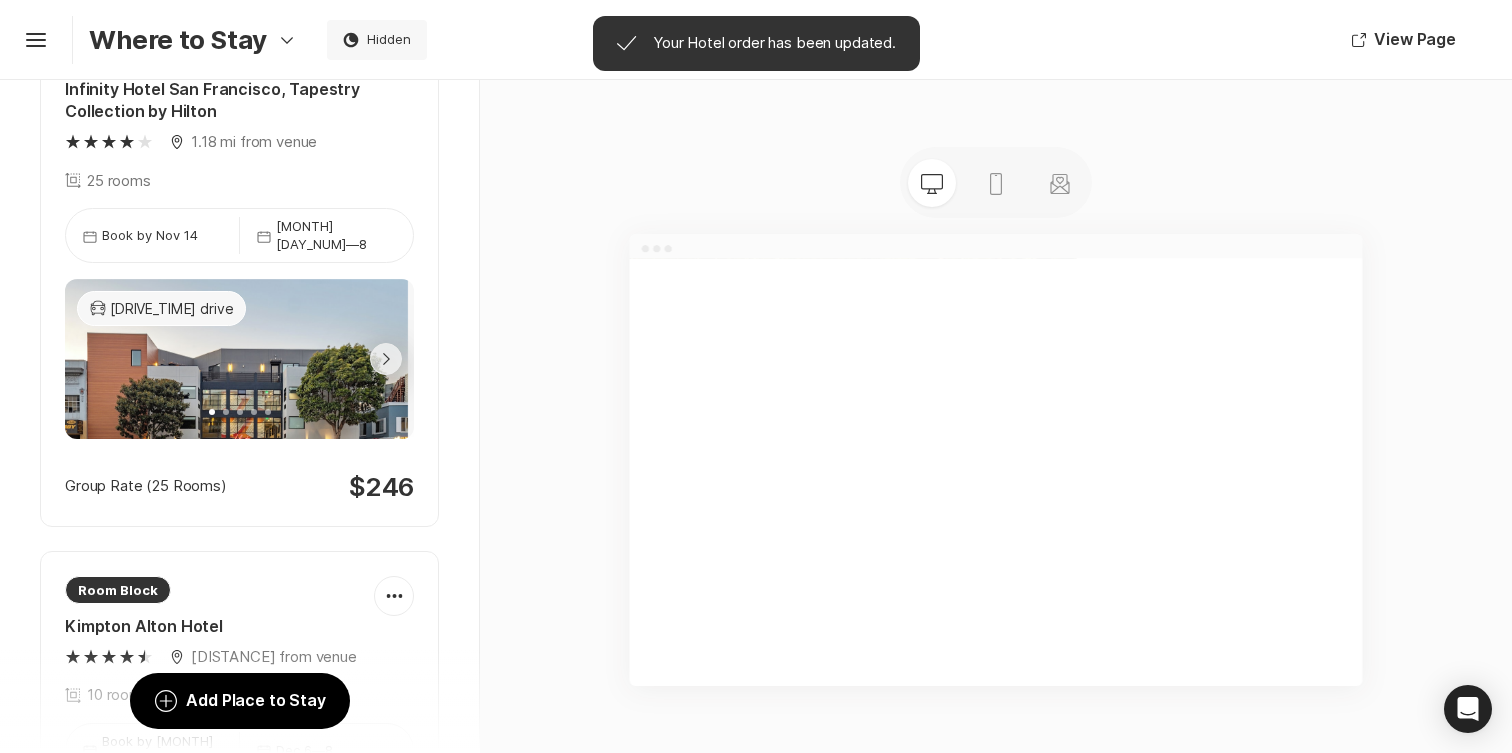 scroll, scrollTop: 570, scrollLeft: 0, axis: vertical 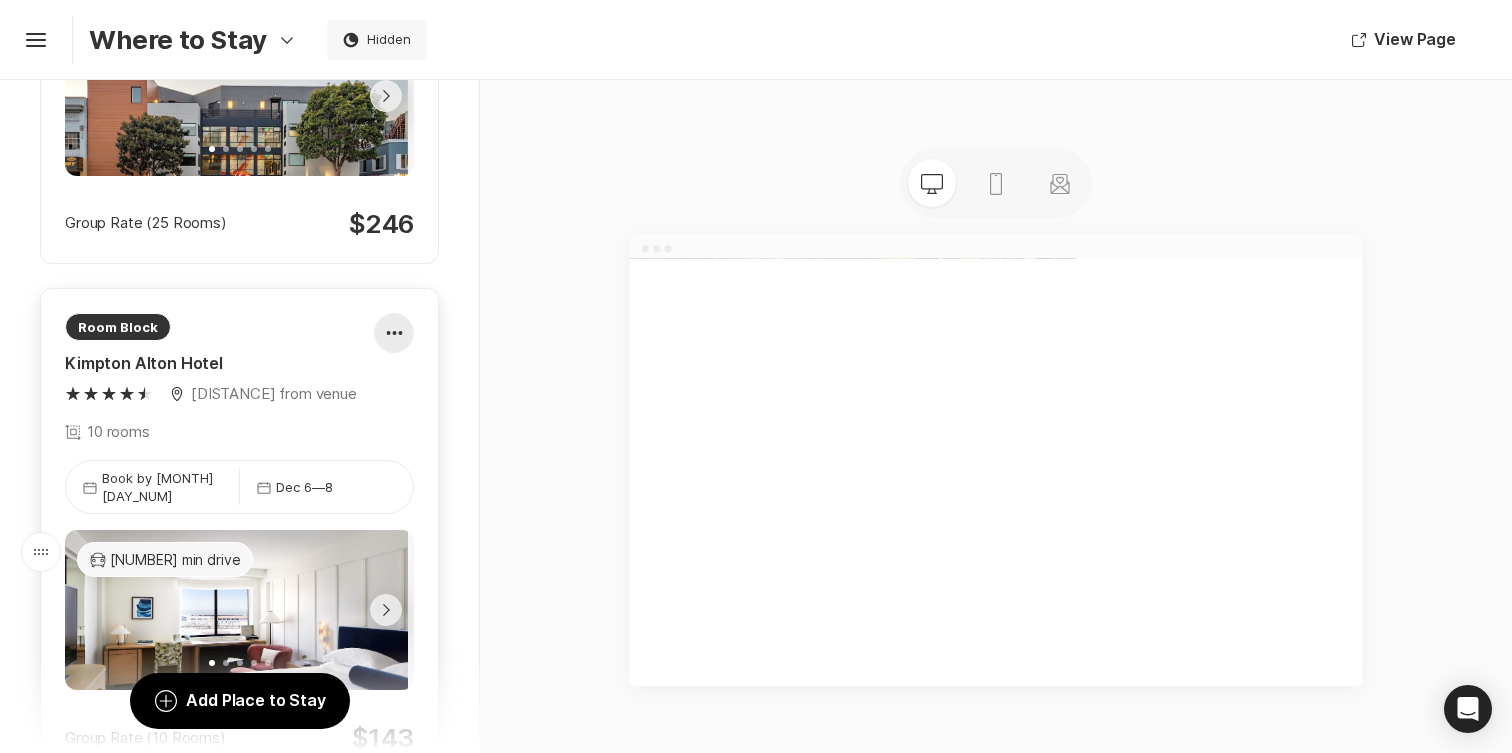 click at bounding box center [394, 333] 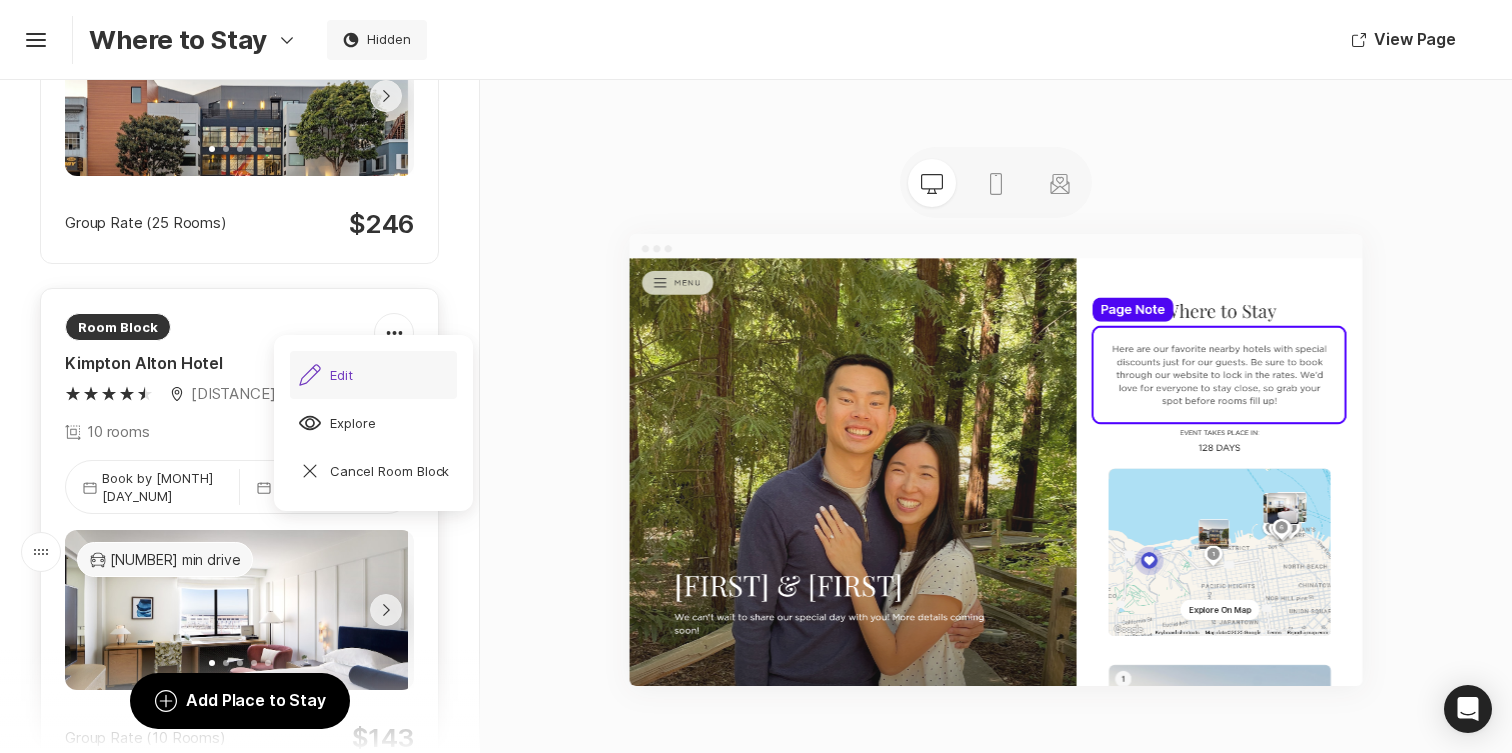 click on "Pencil Edit" at bounding box center (373, 375) 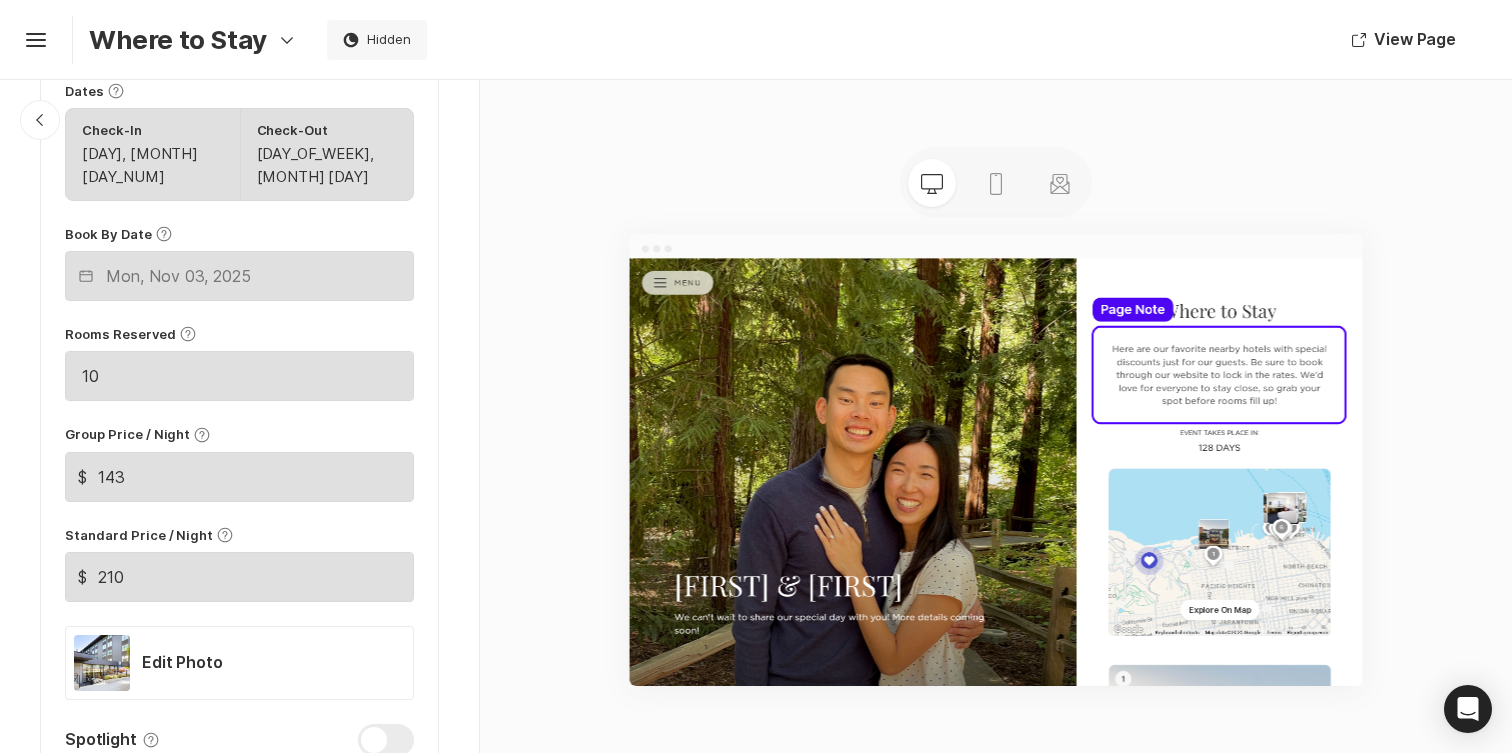 scroll, scrollTop: 1348, scrollLeft: 0, axis: vertical 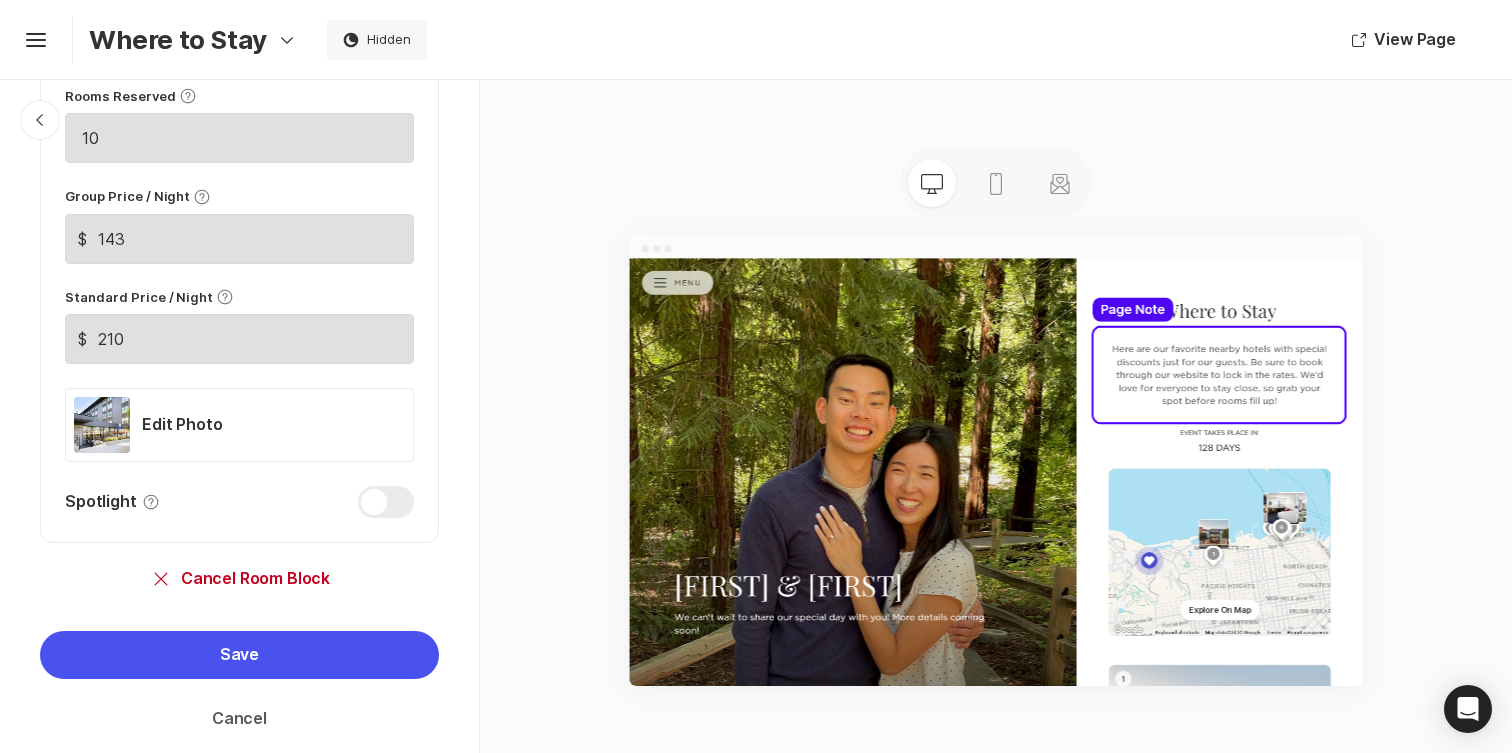 click on "Cancel" at bounding box center (239, 719) 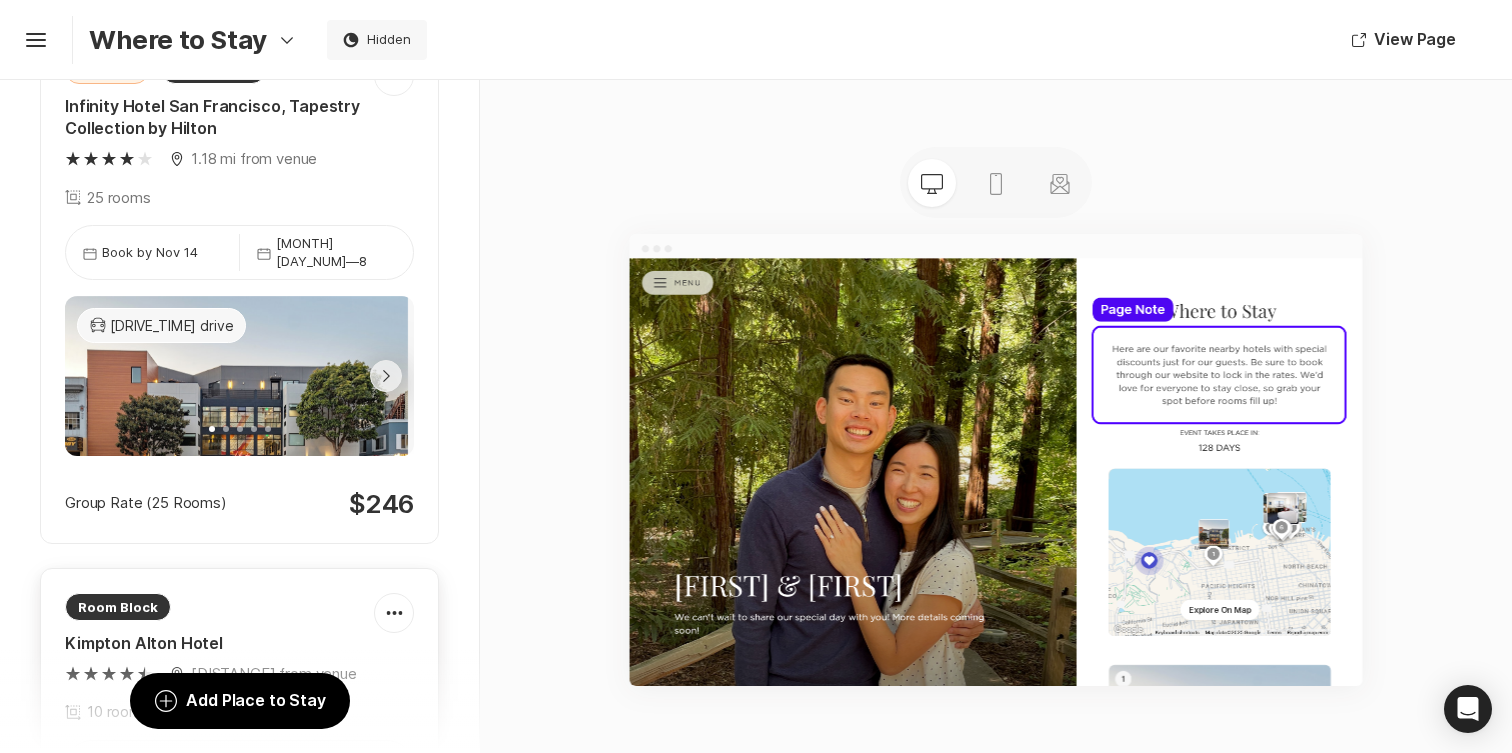 scroll, scrollTop: 148, scrollLeft: 0, axis: vertical 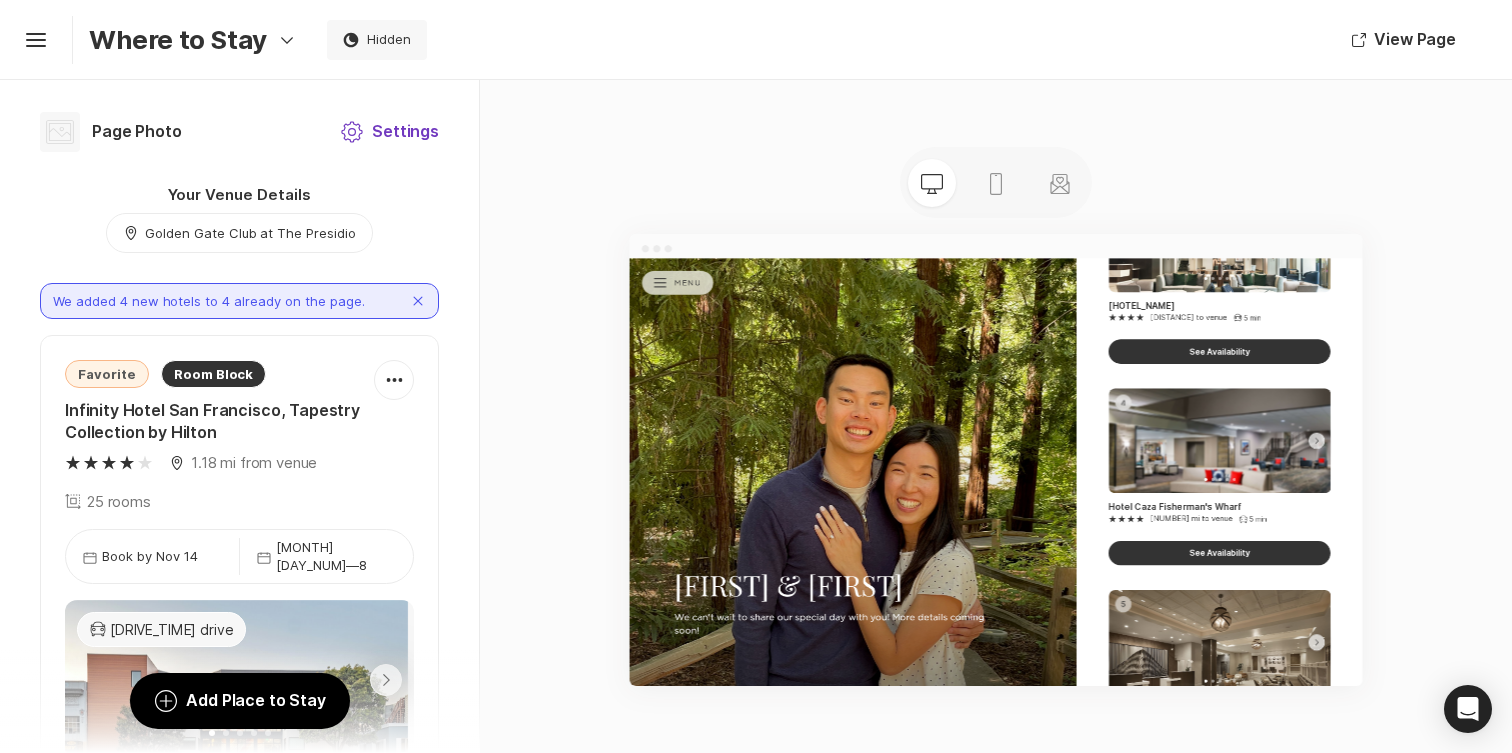 click on "Settings Settings" at bounding box center (389, 132) 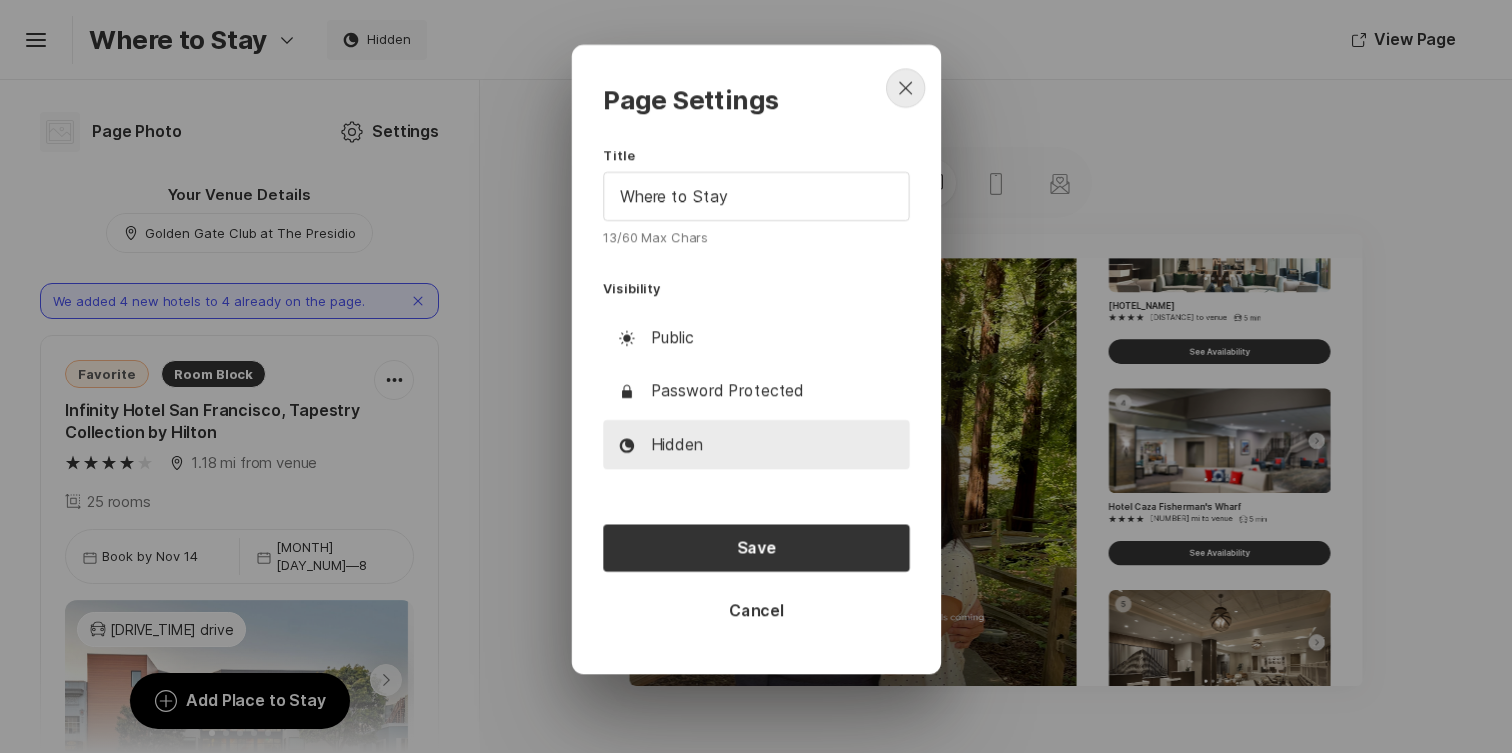 click on "Close" 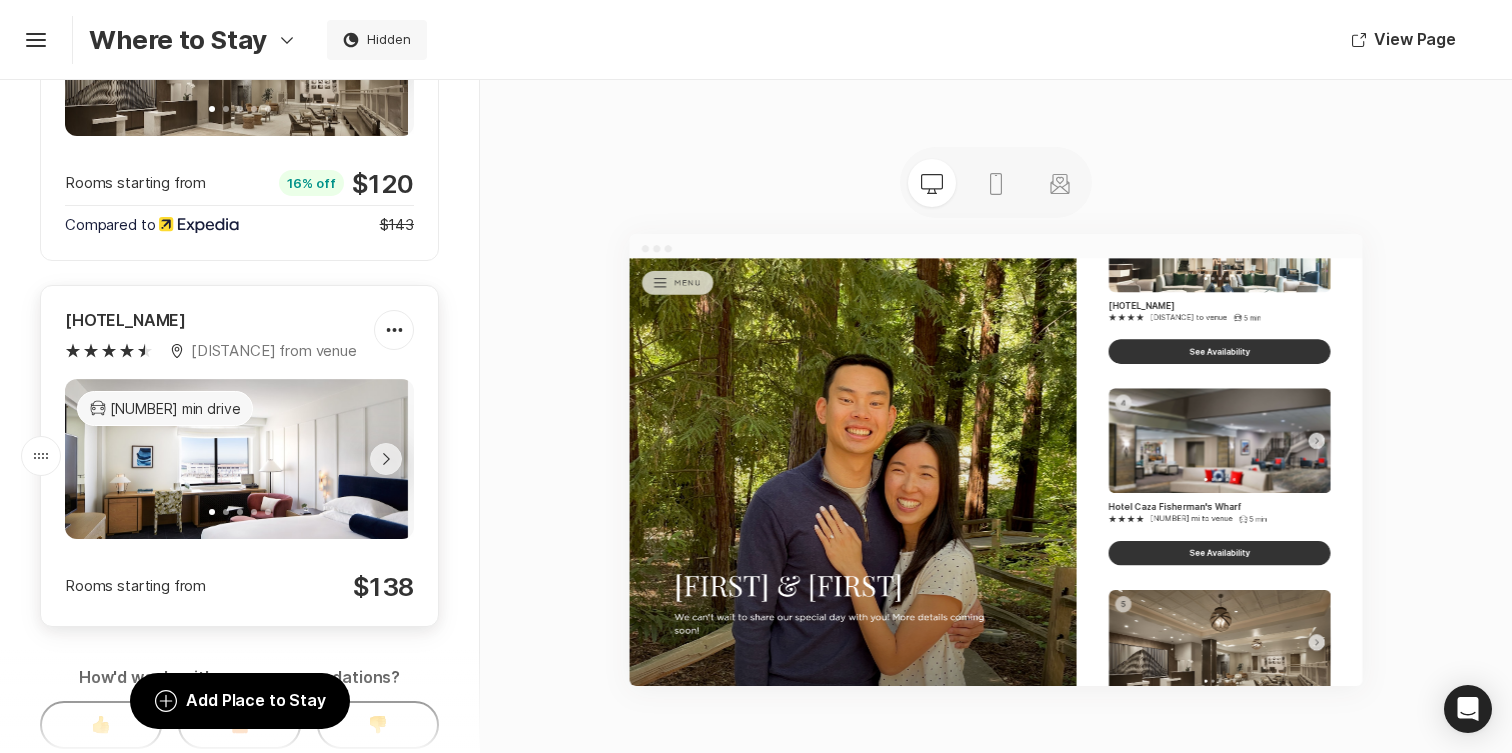 scroll, scrollTop: 2346, scrollLeft: 0, axis: vertical 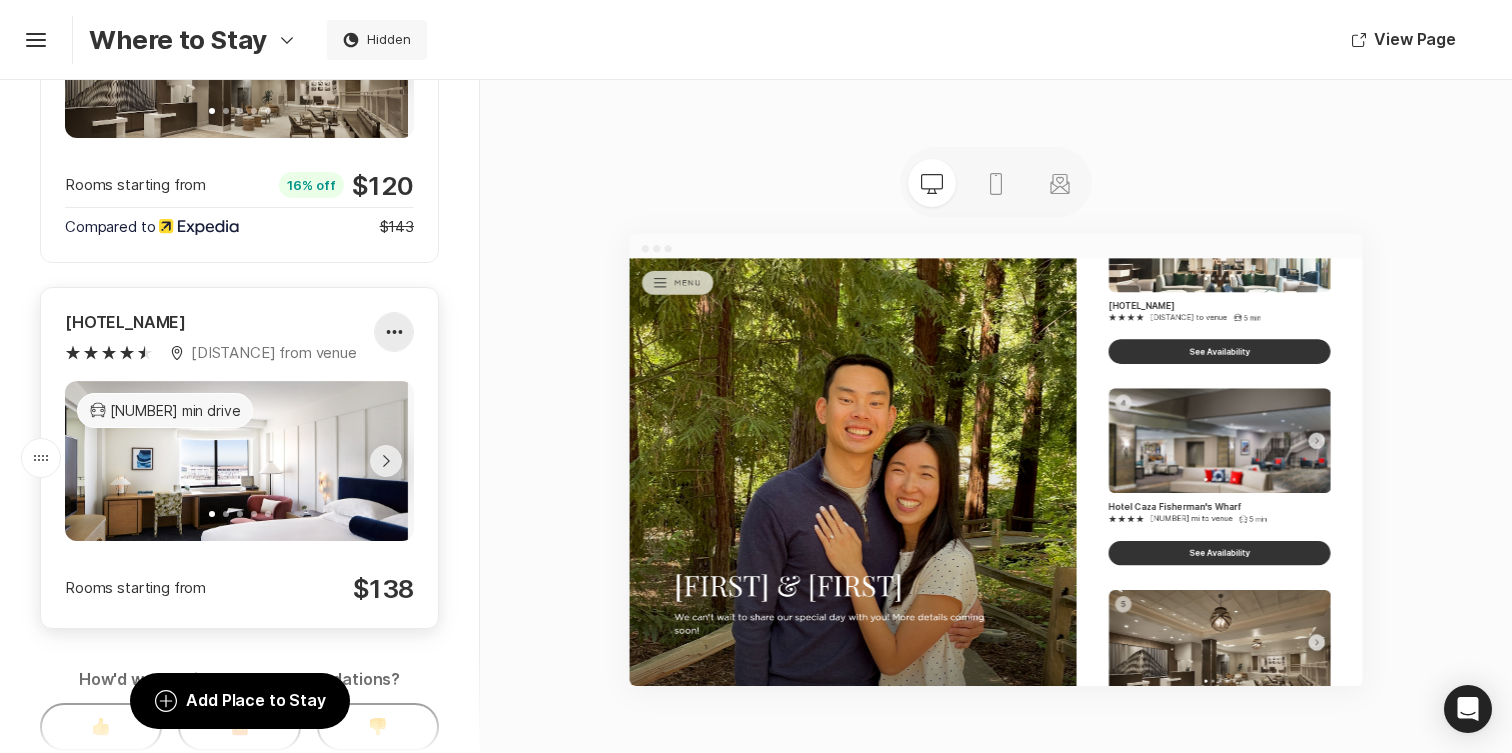 click at bounding box center (394, 332) 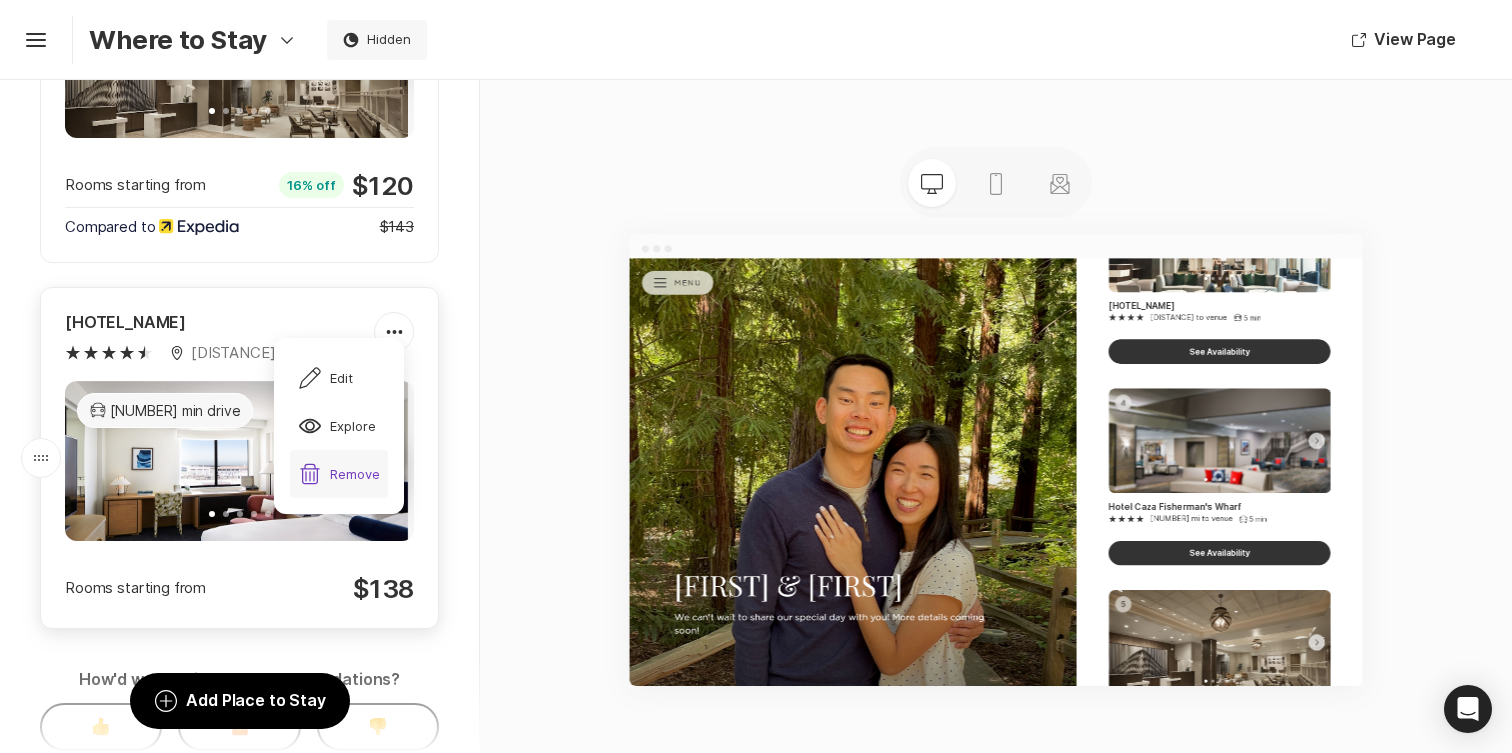 click on "Trash Remove" at bounding box center (339, 474) 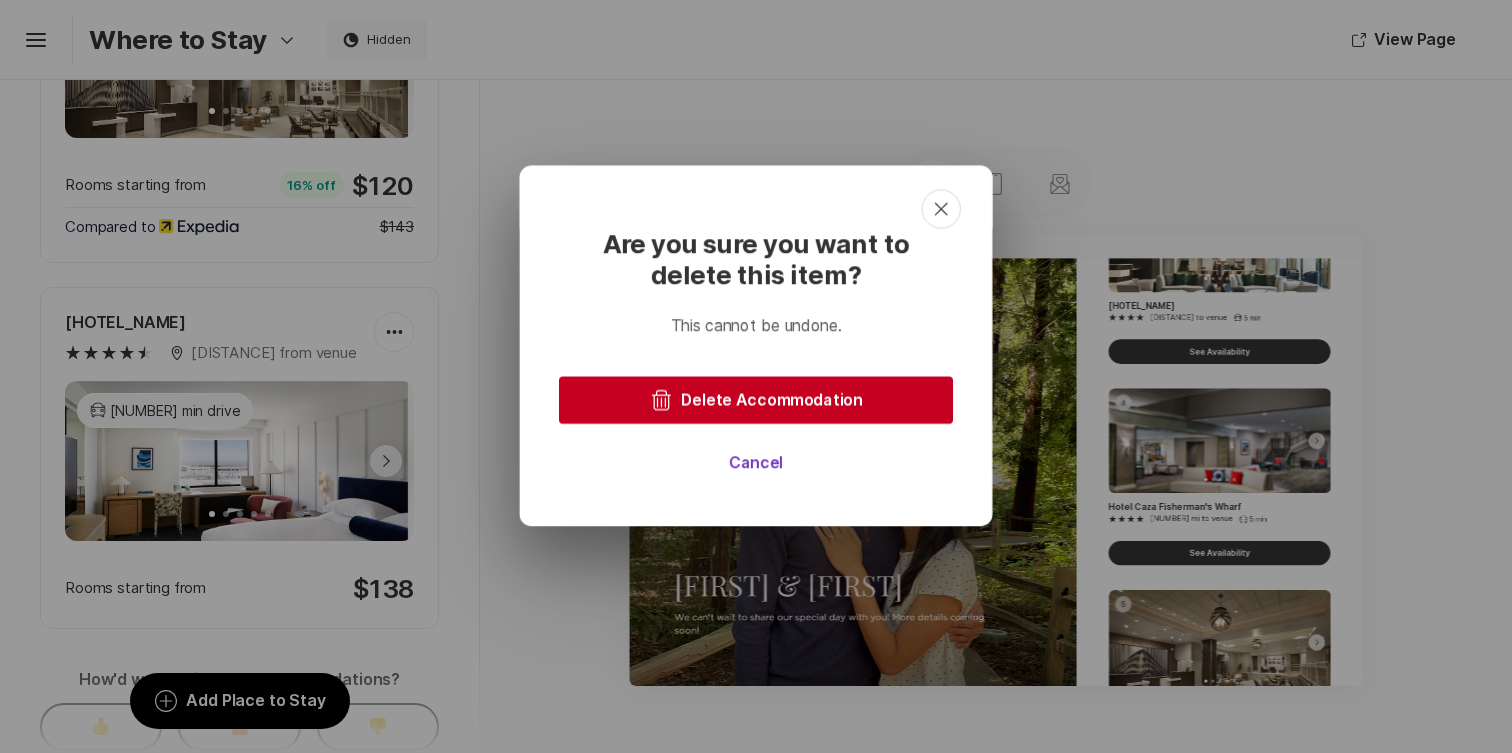 click on "Cancel" at bounding box center (756, 463) 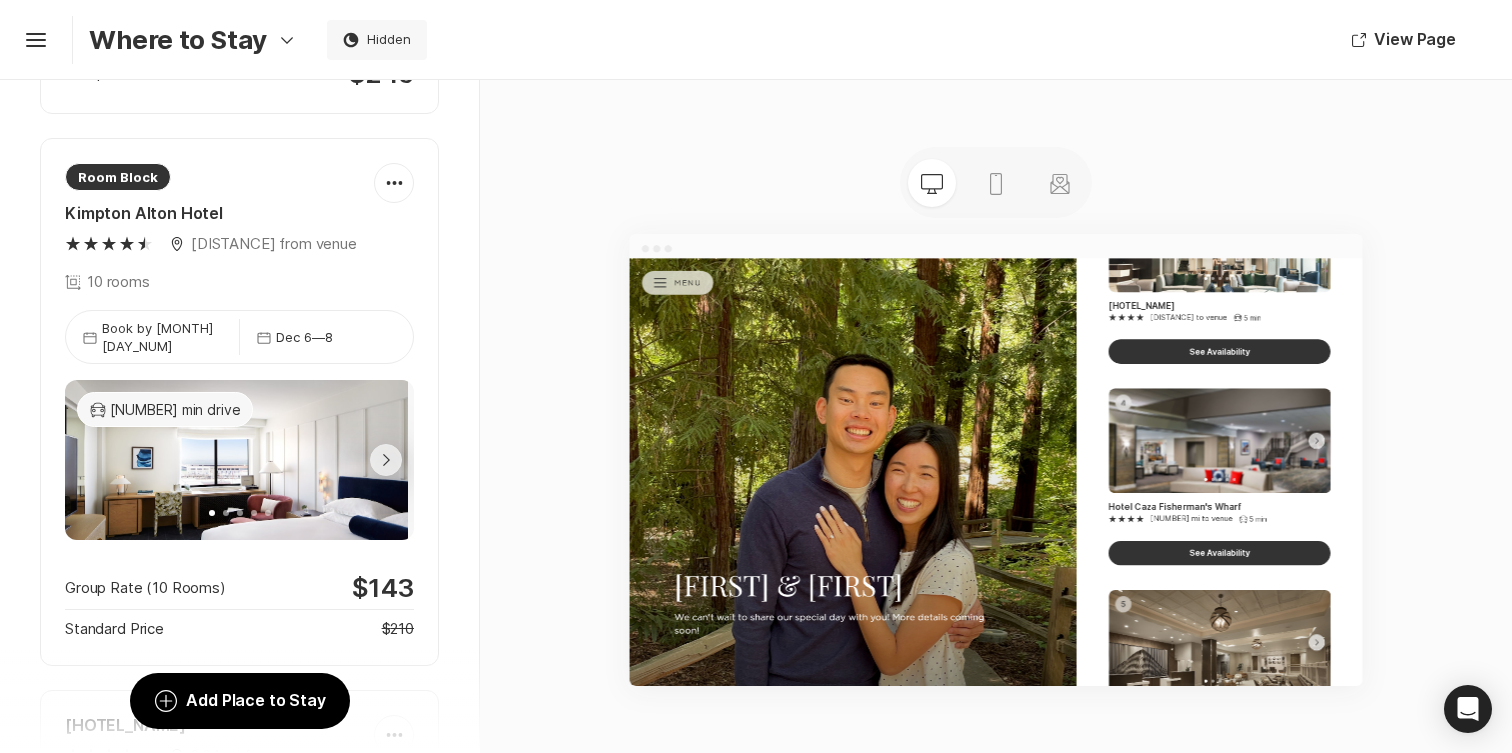 scroll, scrollTop: 676, scrollLeft: 0, axis: vertical 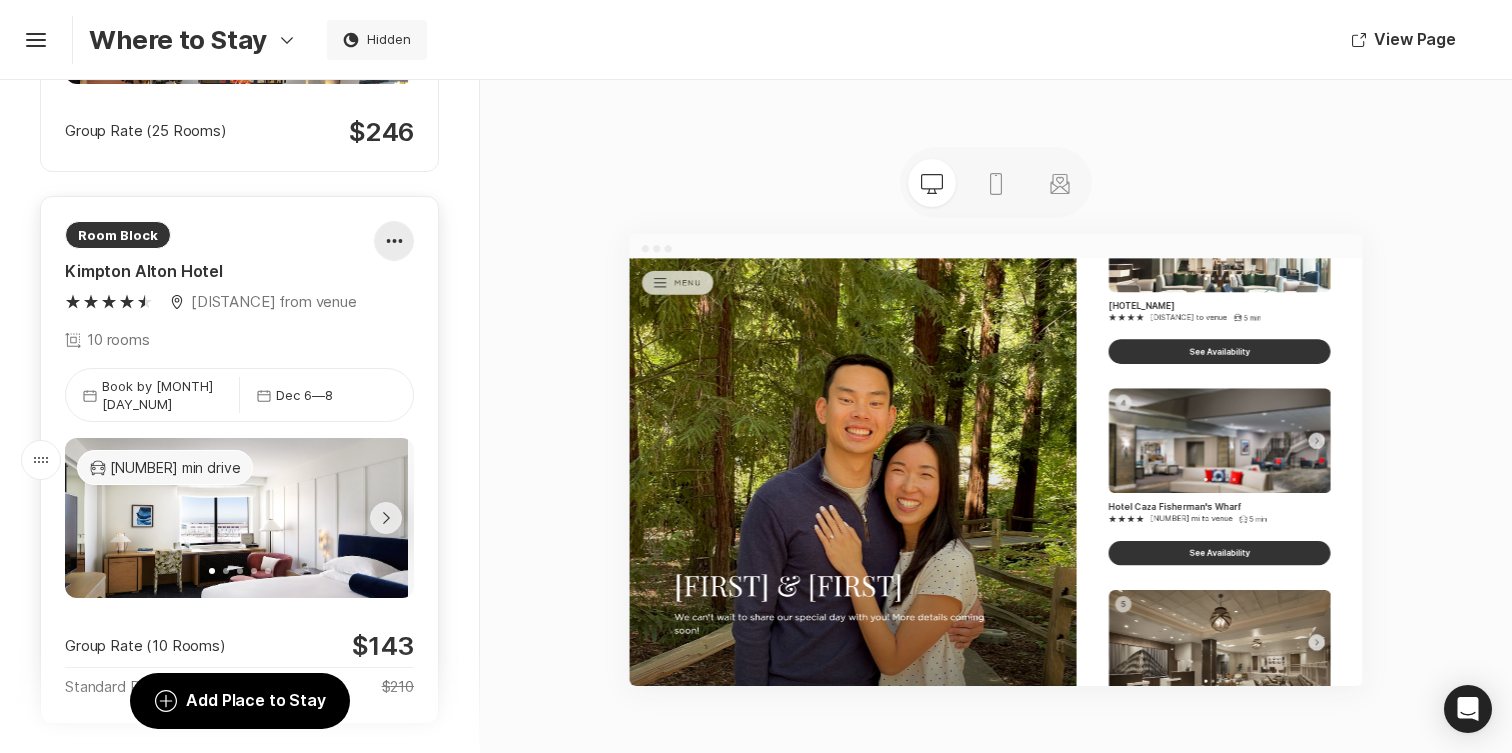 click at bounding box center (394, 241) 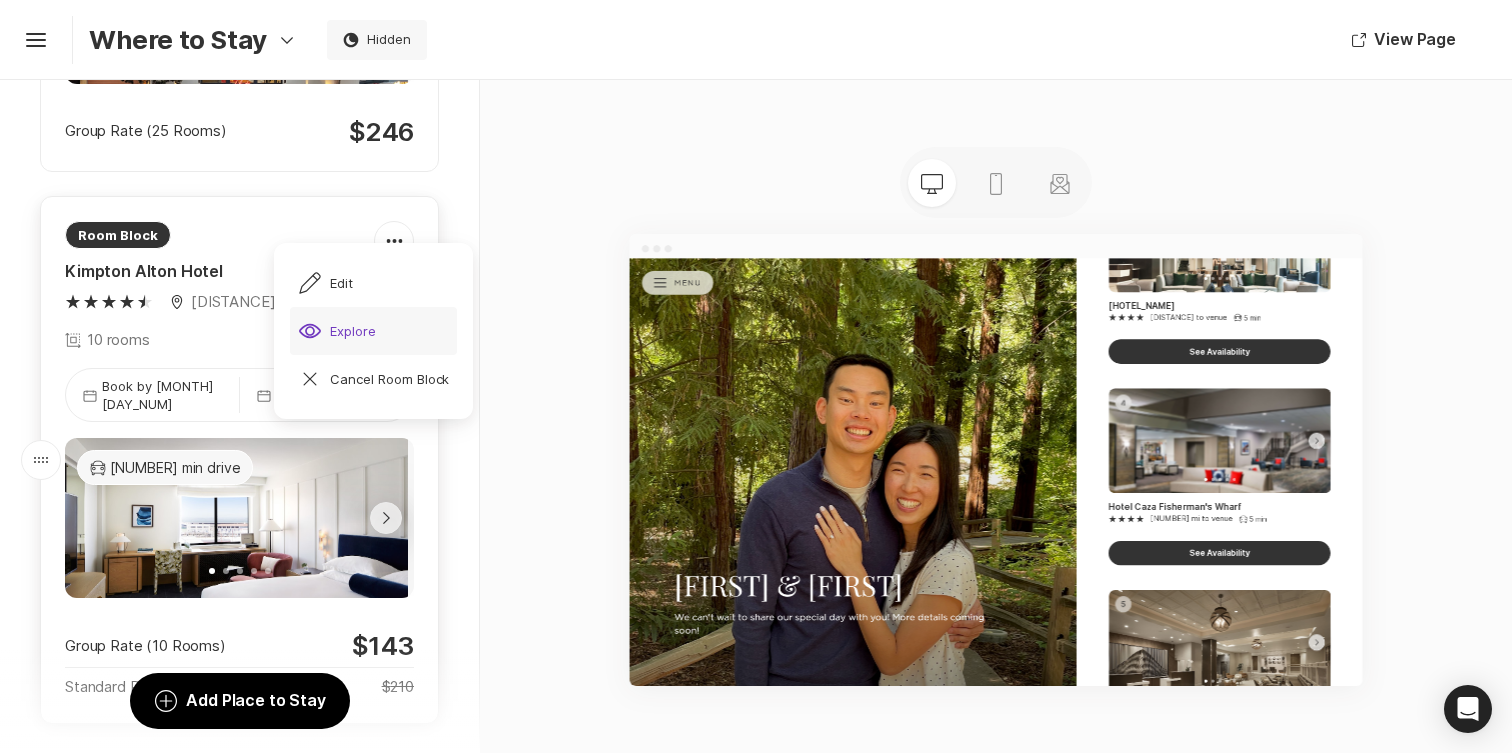 click on "Eye Explore" at bounding box center (337, 331) 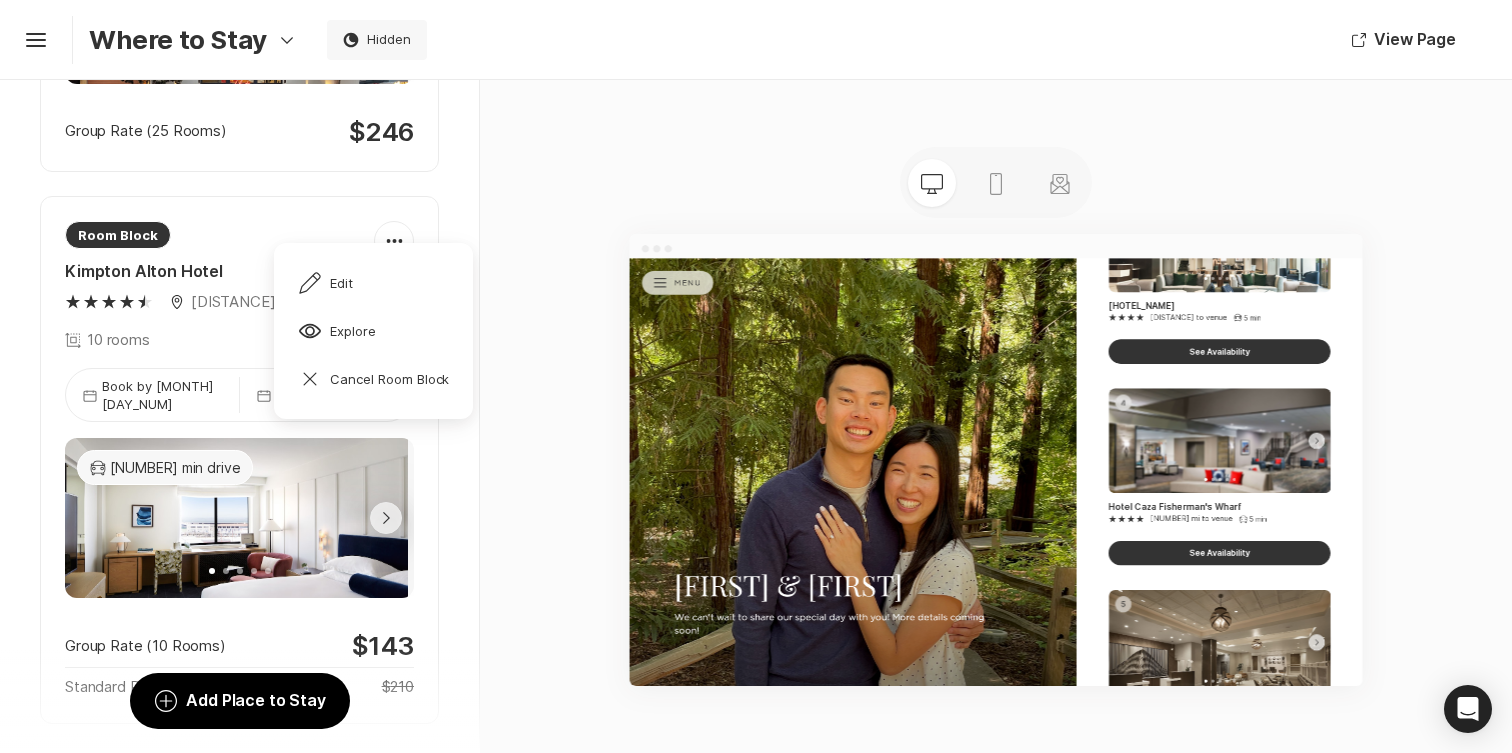click on "Desktop Mobile Stationery" at bounding box center (996, 416) 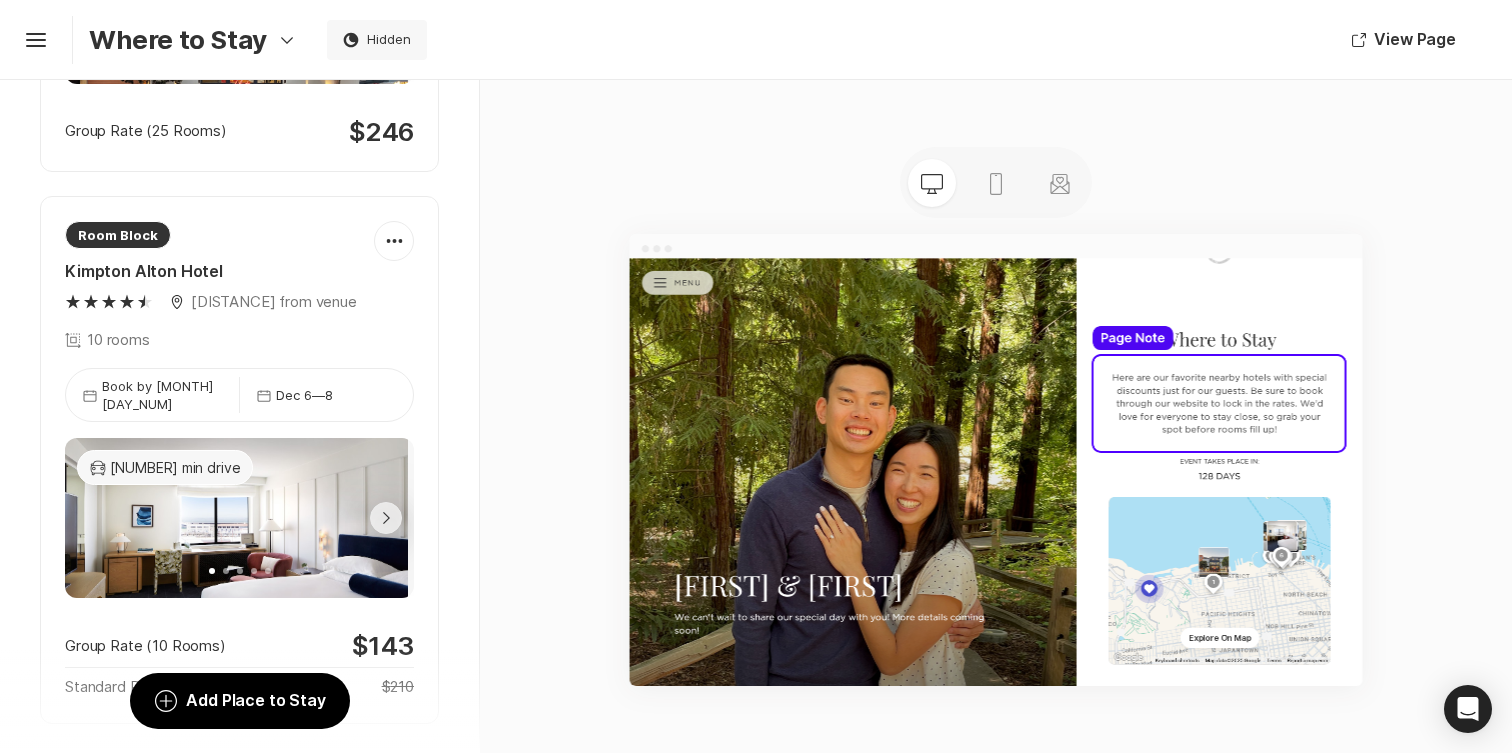 scroll, scrollTop: 783, scrollLeft: 0, axis: vertical 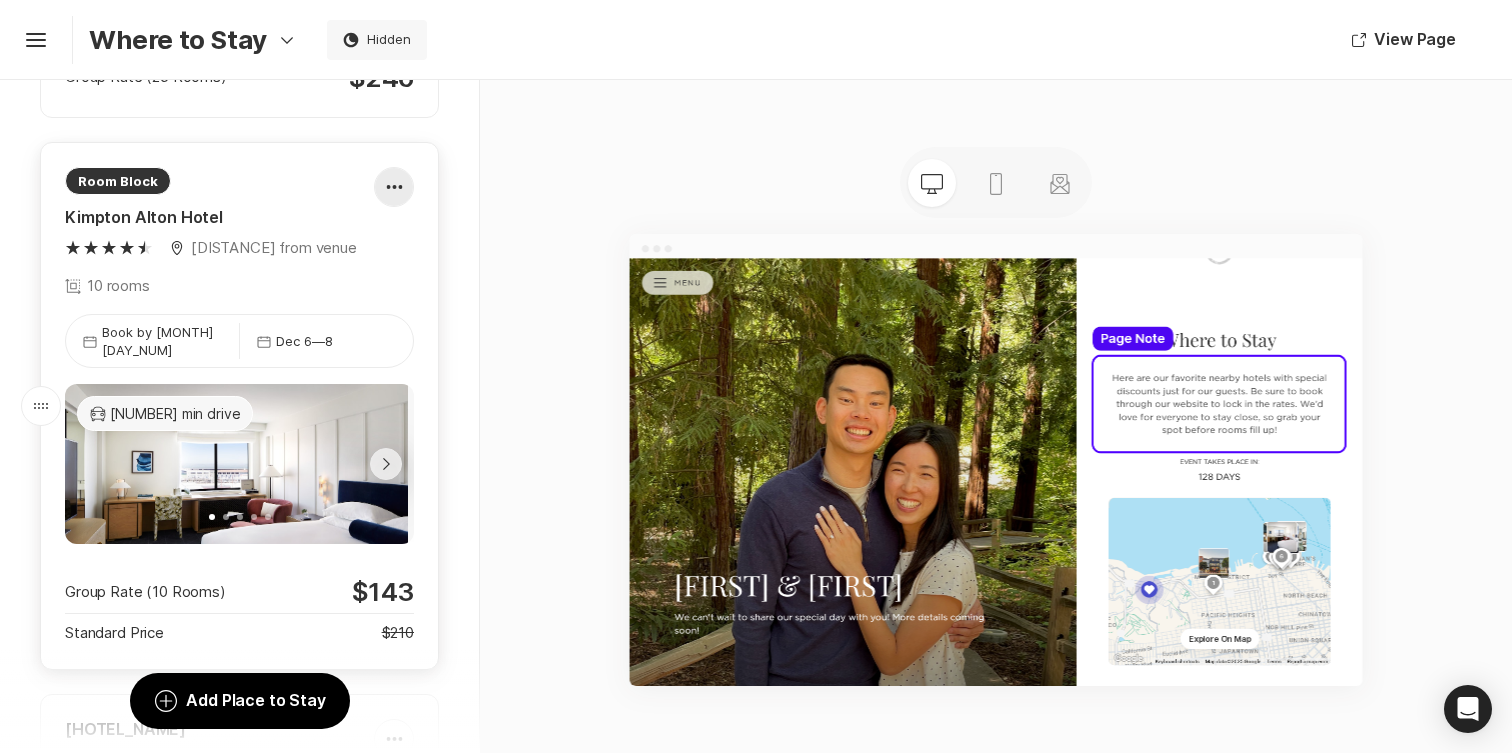 click at bounding box center [394, 187] 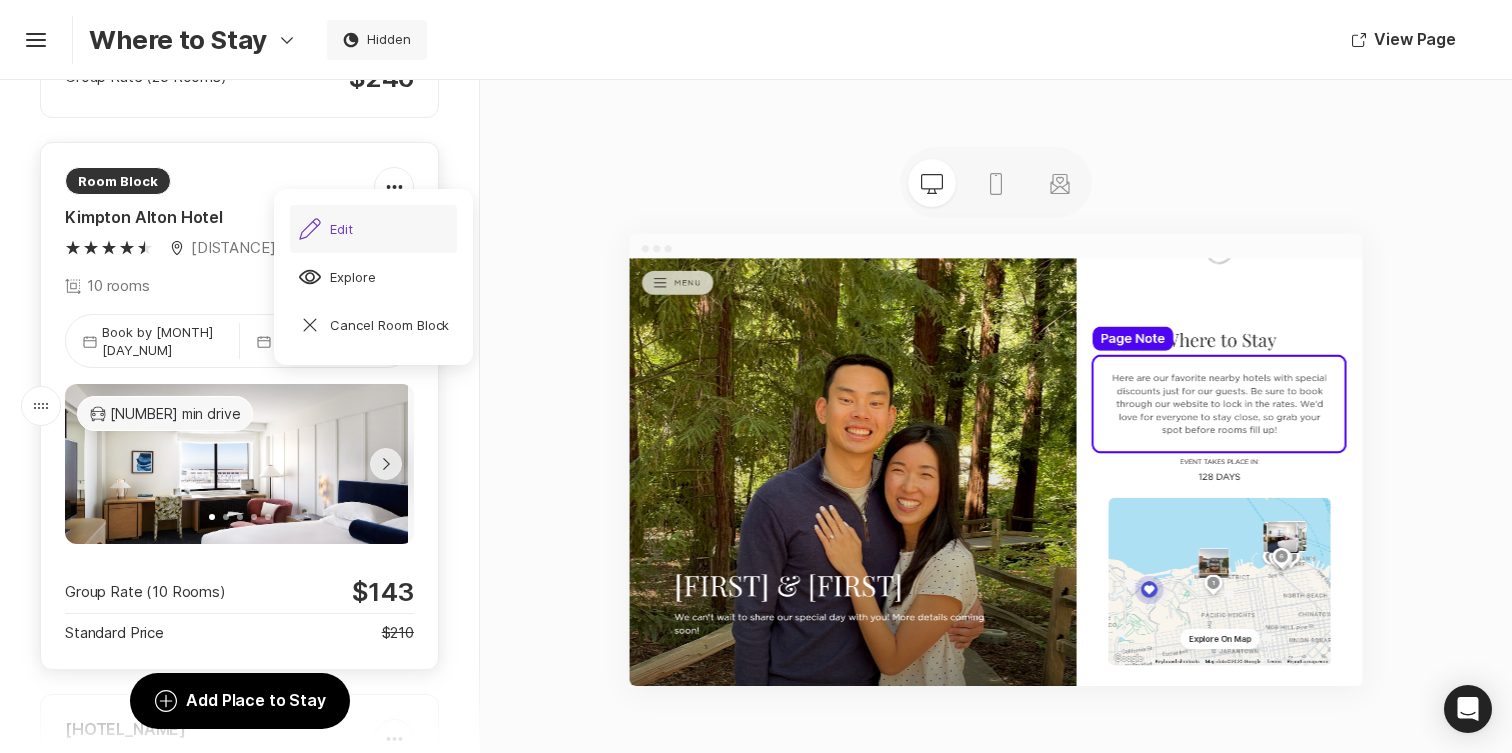 click on "Pencil Edit" at bounding box center [373, 229] 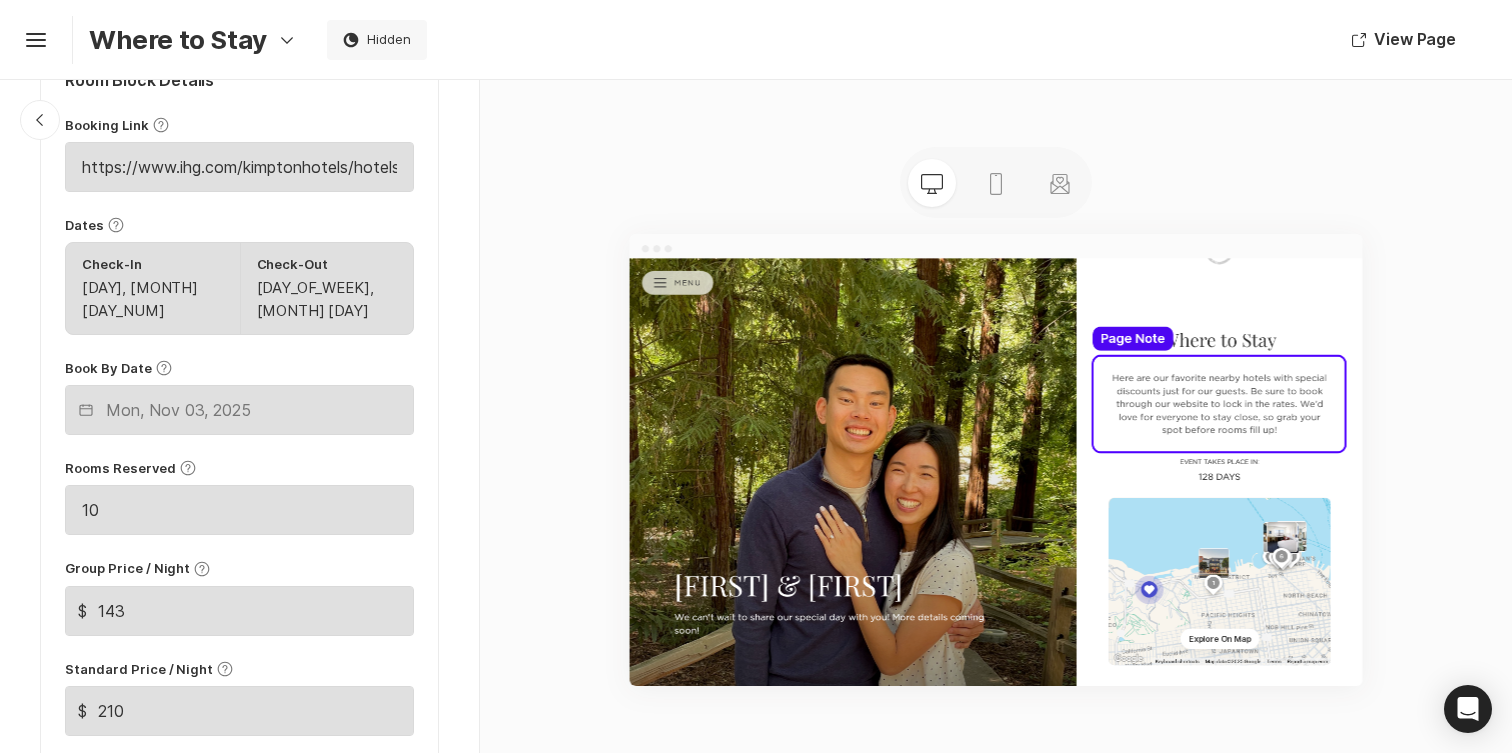 scroll, scrollTop: 1348, scrollLeft: 0, axis: vertical 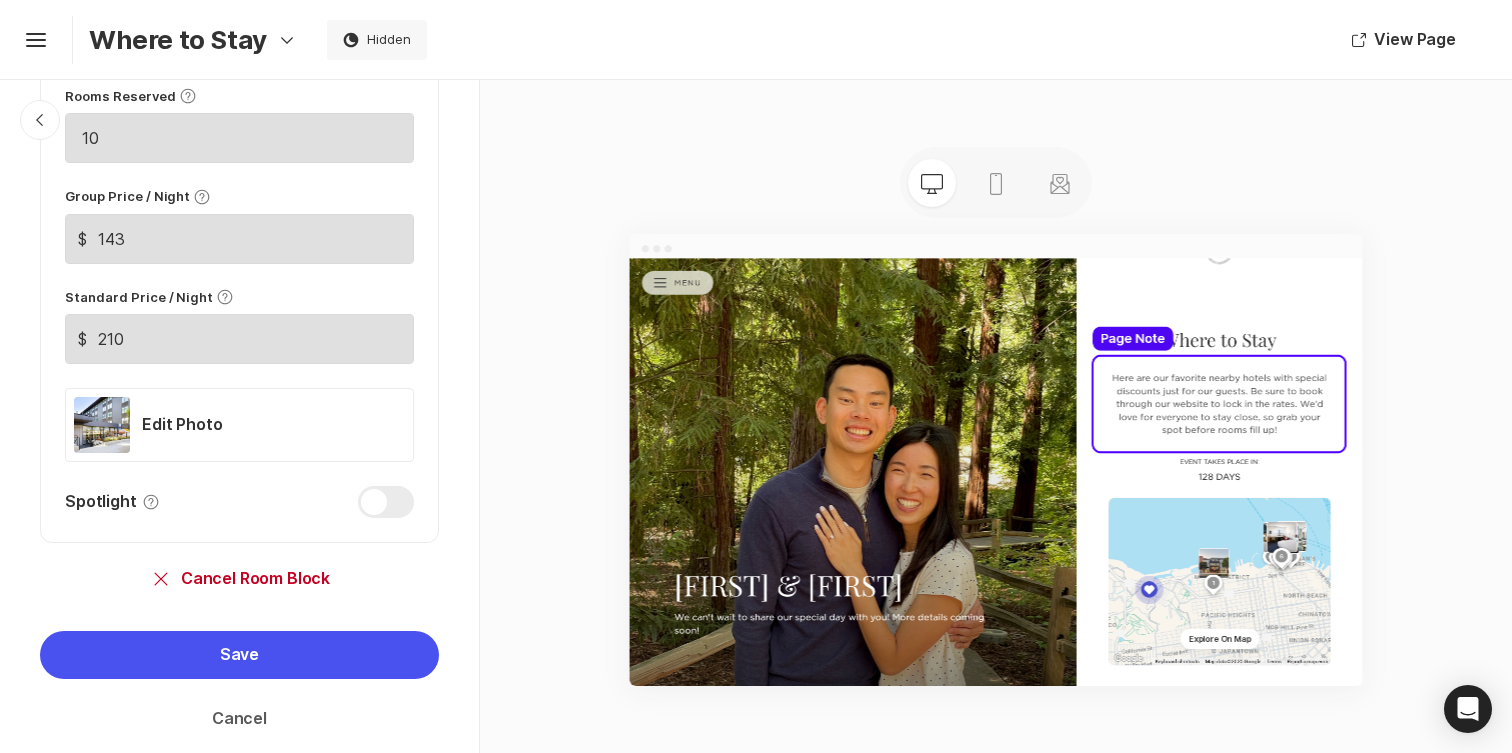 click on "Cancel" at bounding box center (239, 719) 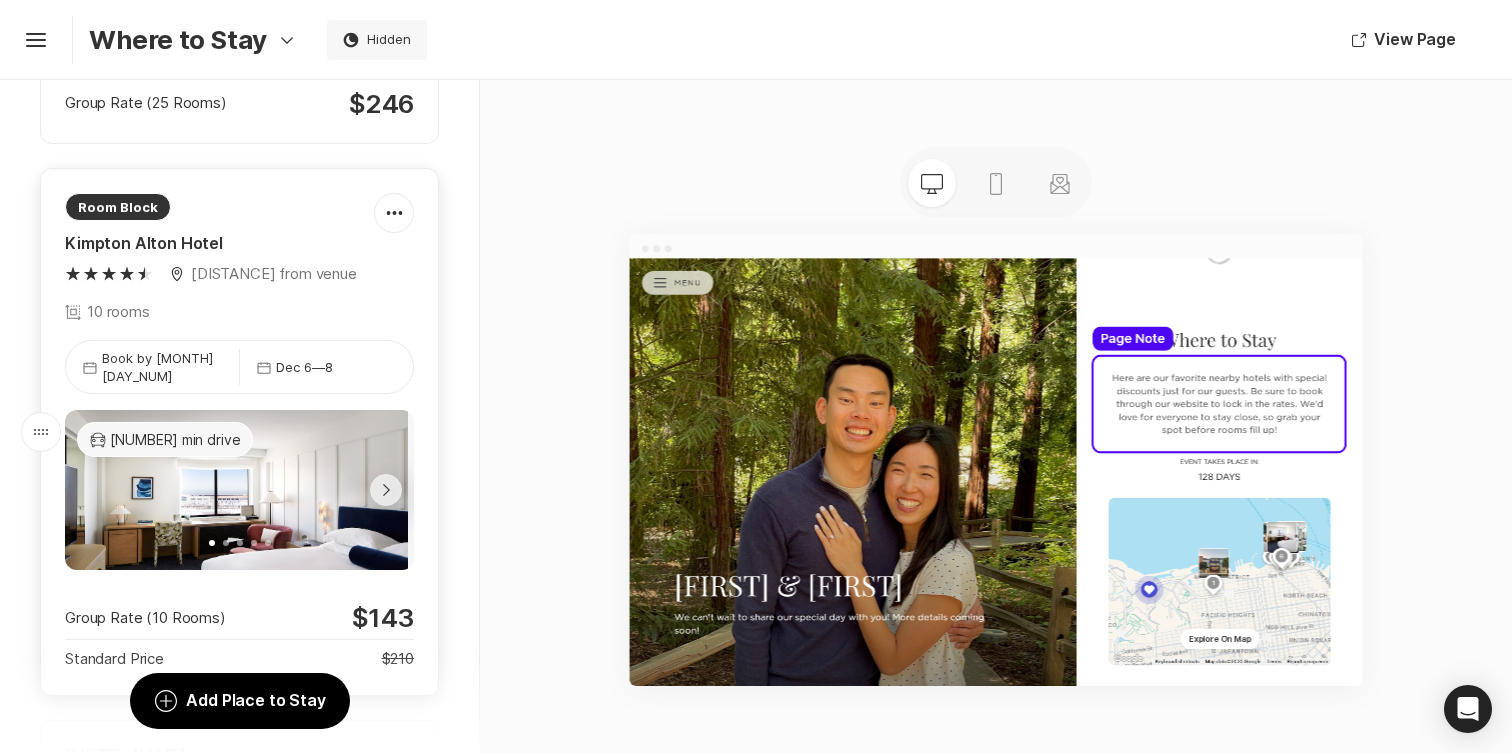scroll, scrollTop: 699, scrollLeft: 0, axis: vertical 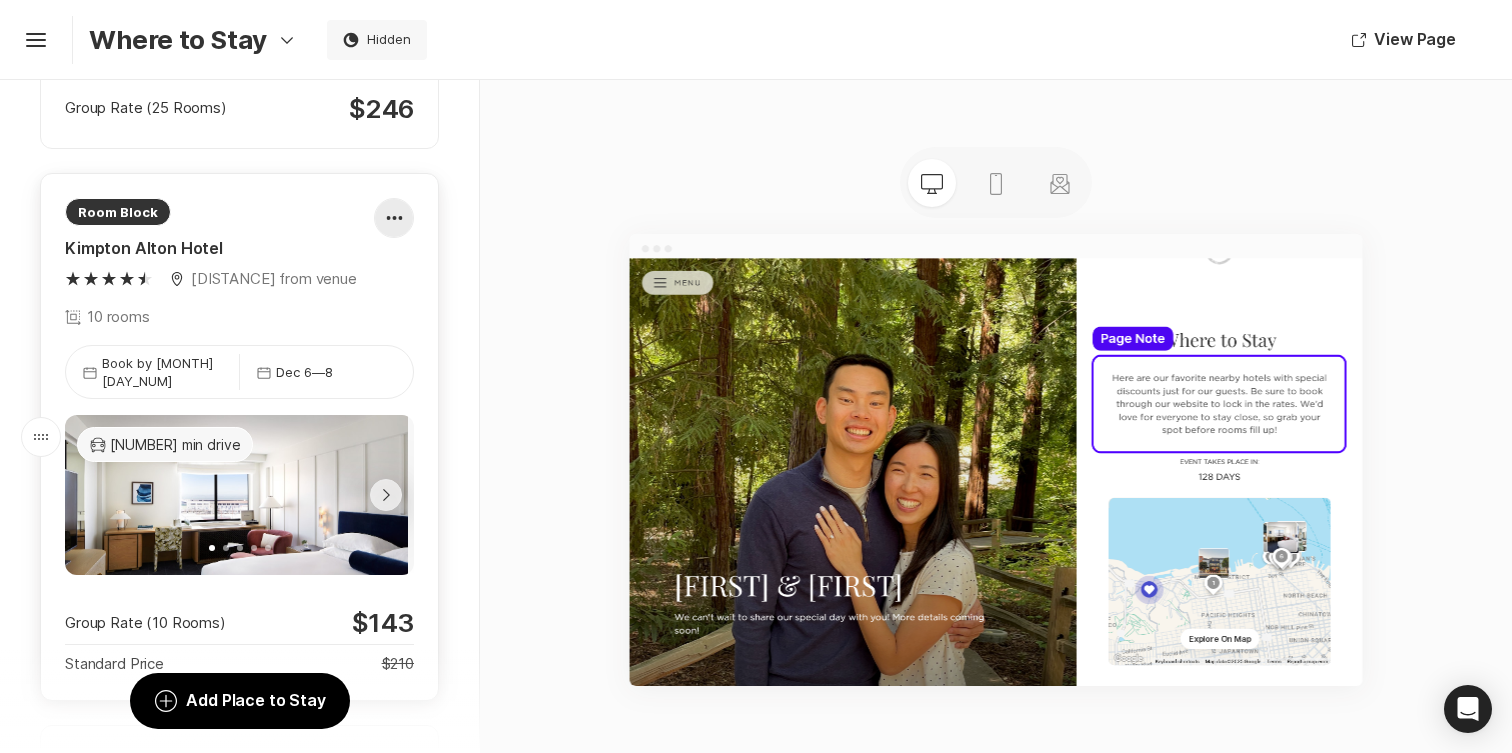 click at bounding box center [394, 218] 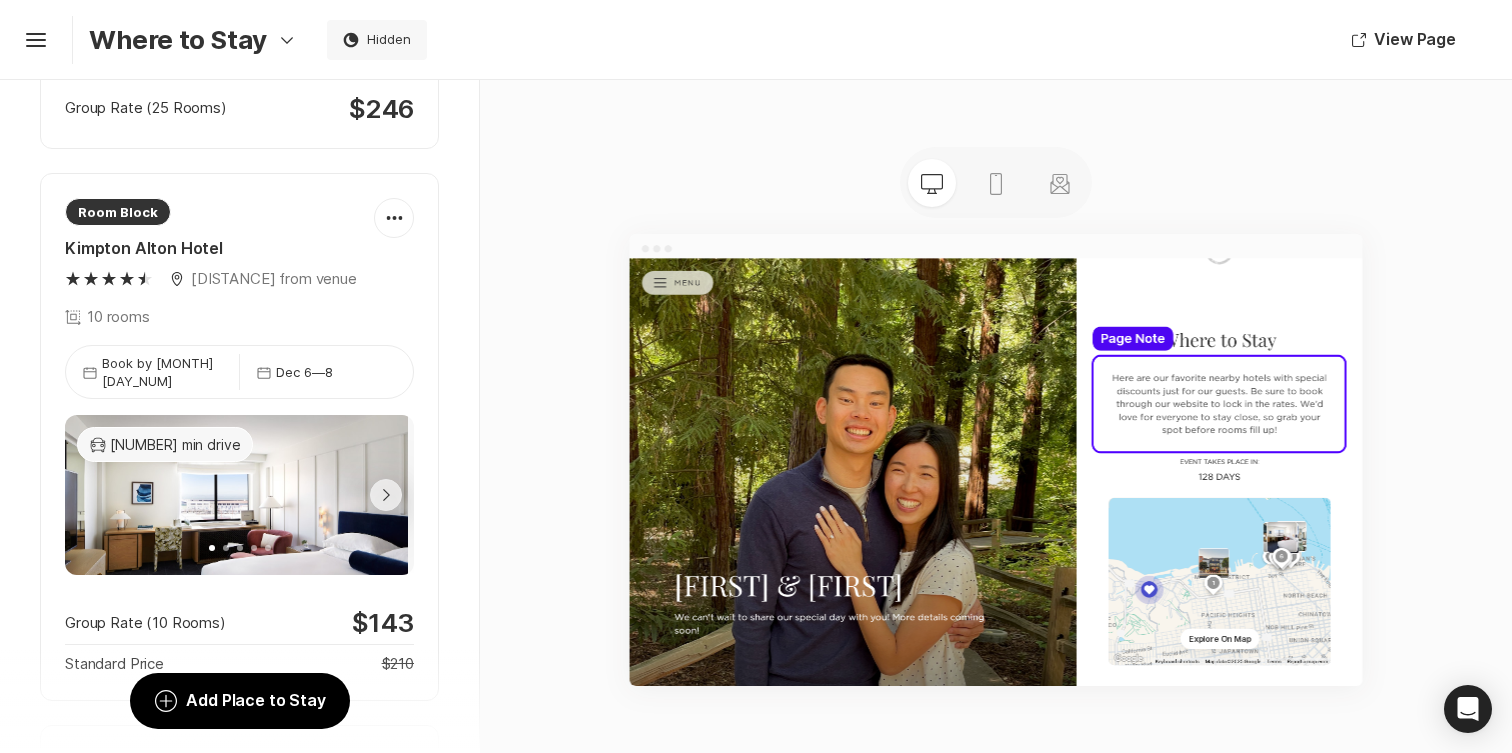 click on "Desktop Mobile Stationery" at bounding box center [996, 416] 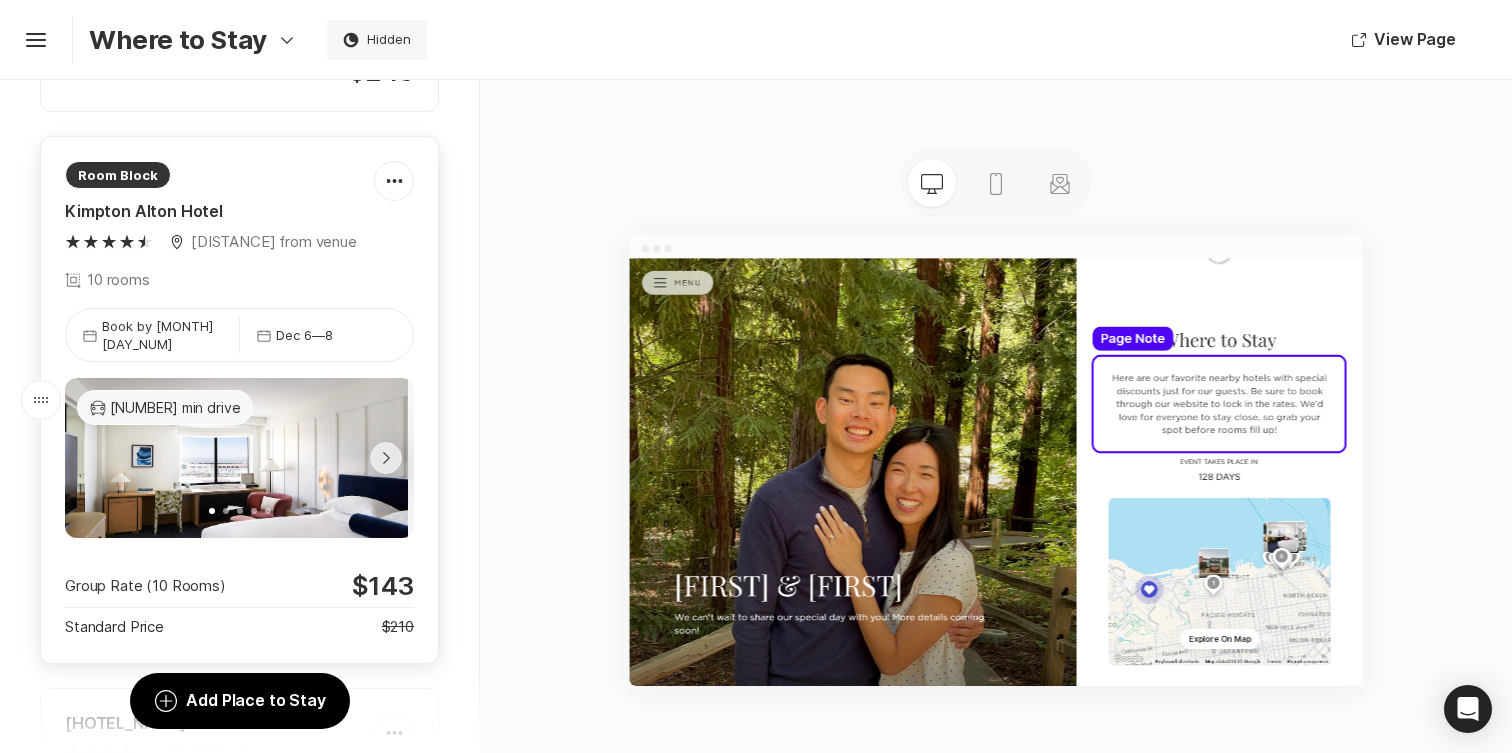 scroll, scrollTop: 713, scrollLeft: 0, axis: vertical 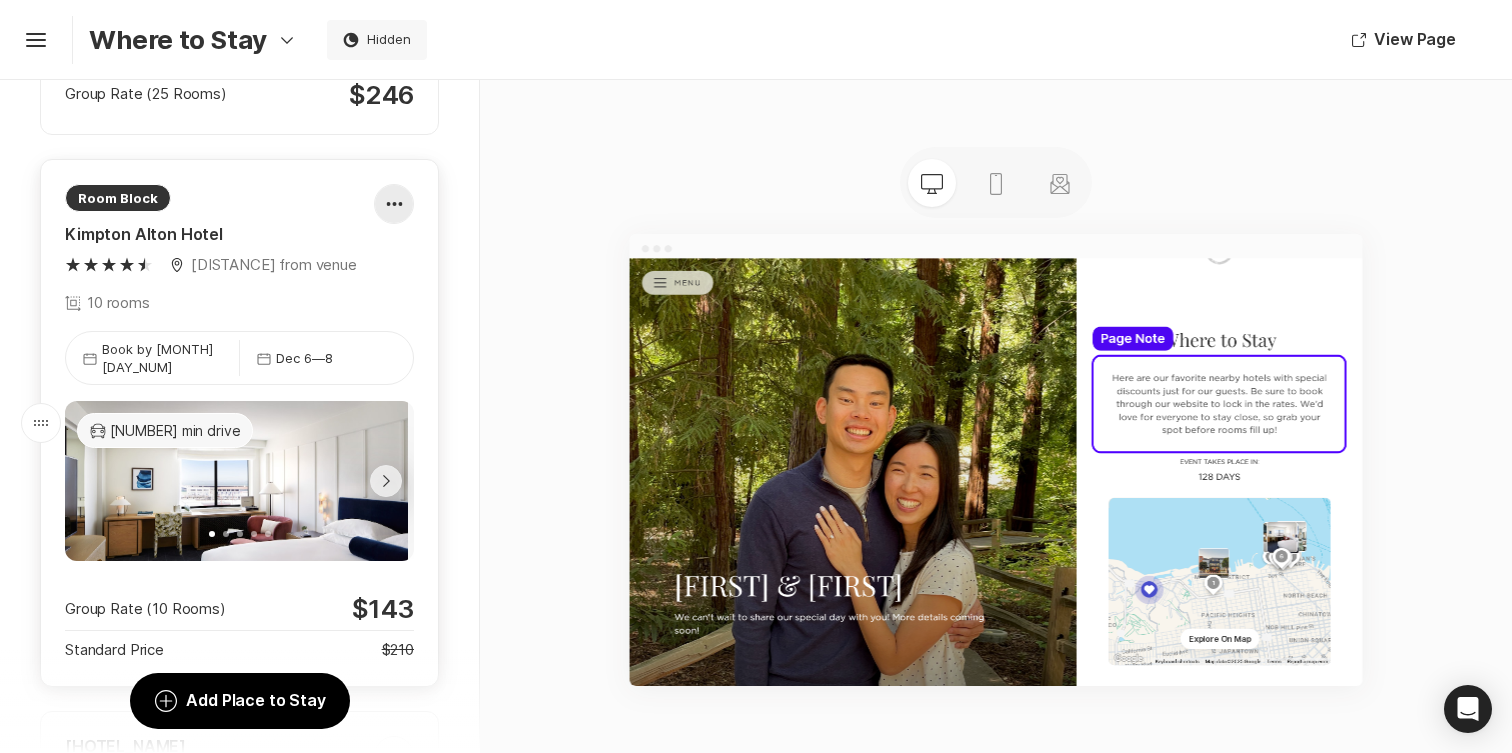 click 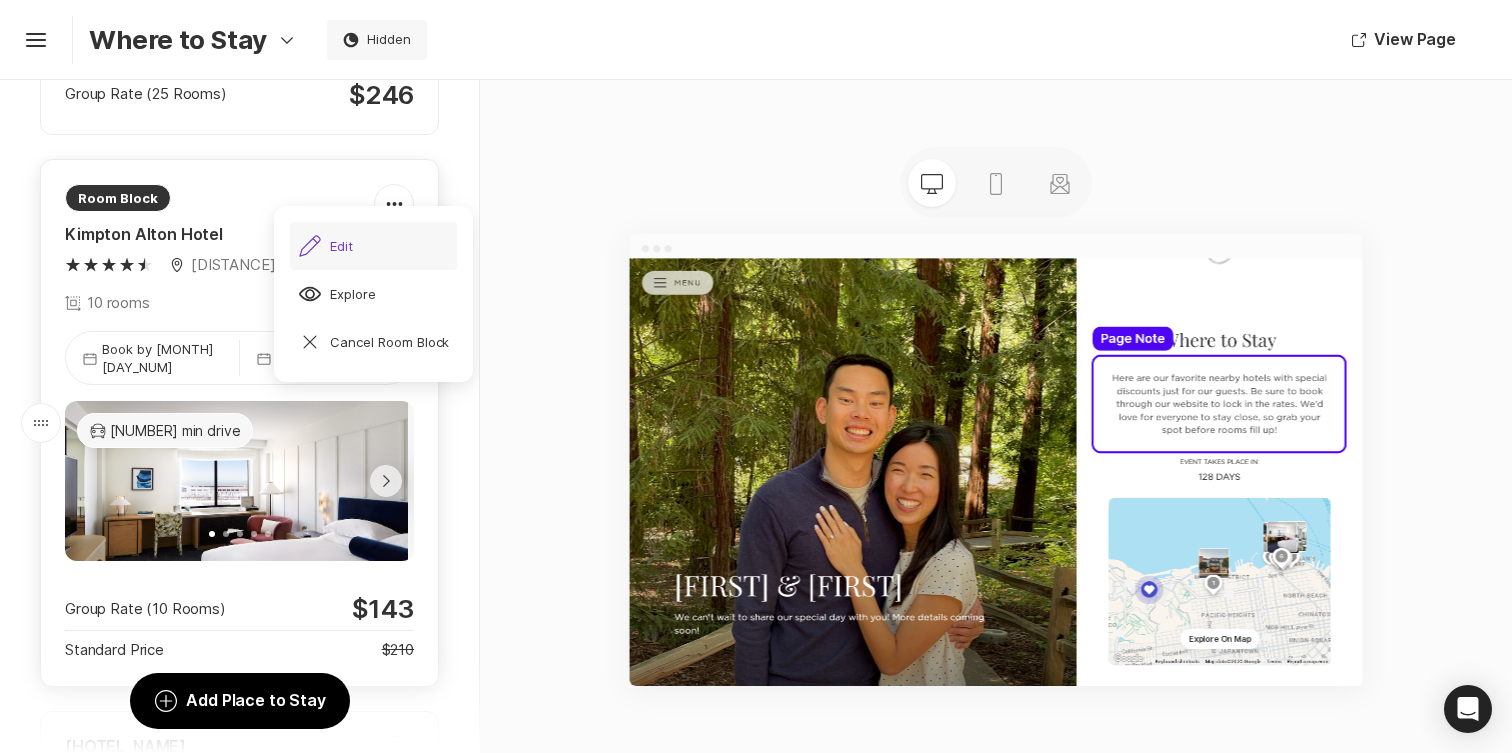 click on "Pencil Edit" at bounding box center [373, 246] 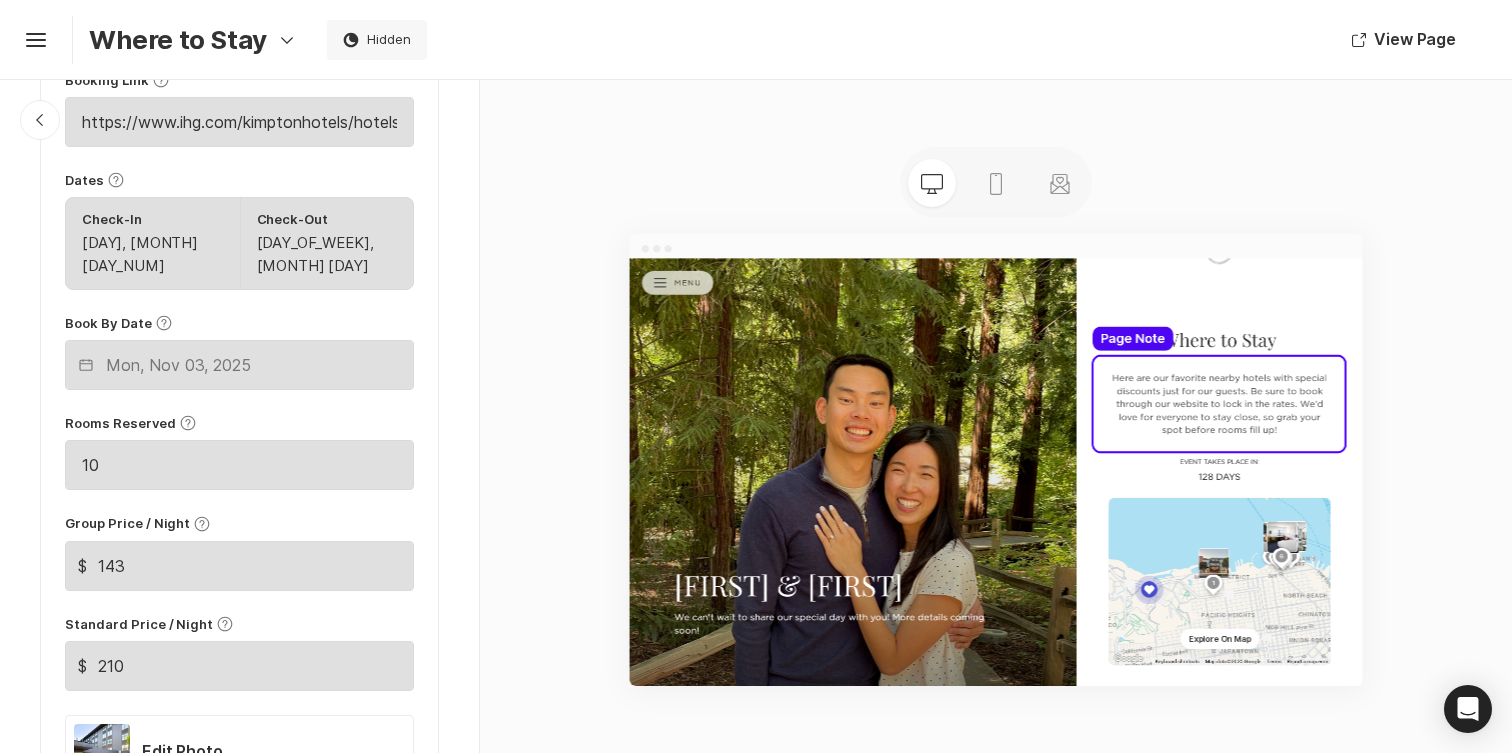 scroll, scrollTop: 1024, scrollLeft: 0, axis: vertical 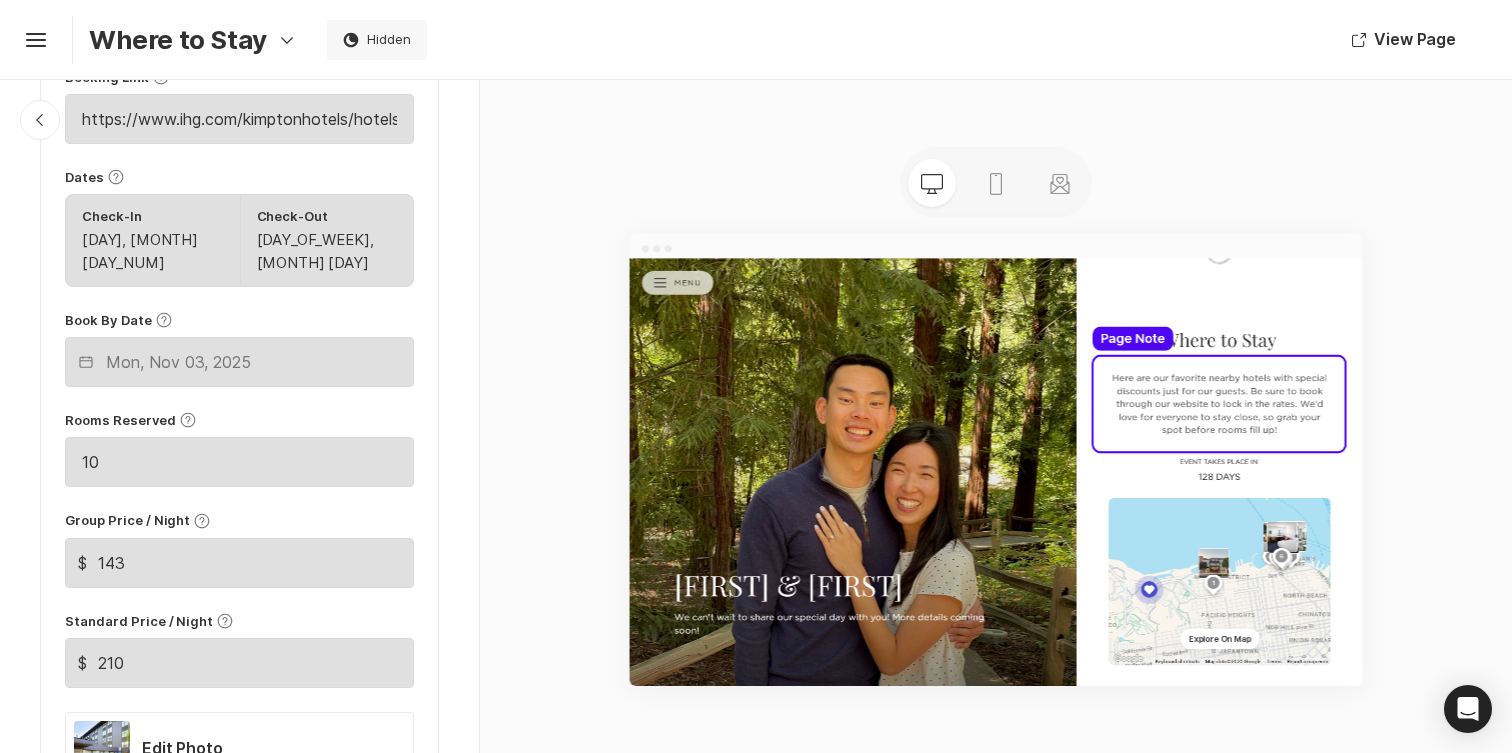 click on "Check-In" at bounding box center [153, 216] 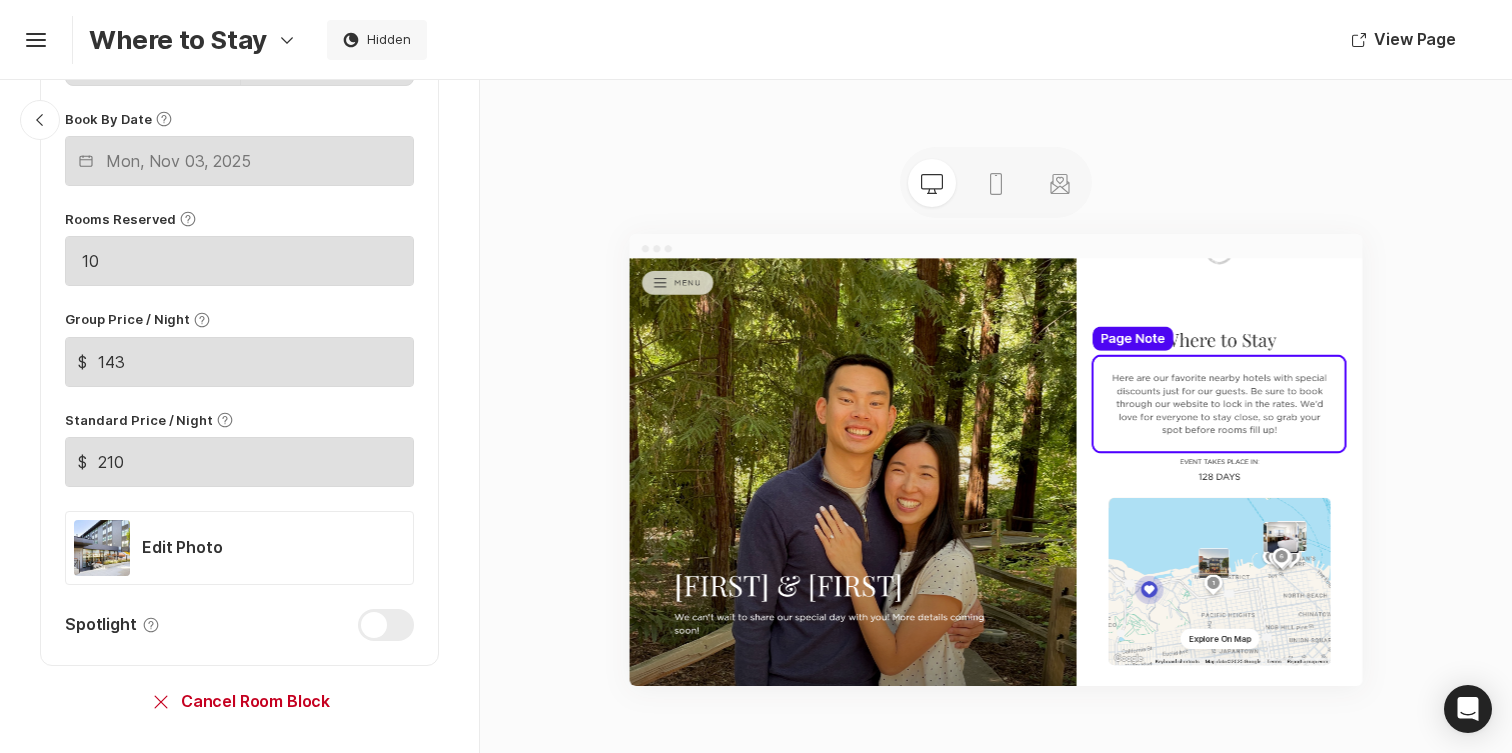 scroll, scrollTop: 1348, scrollLeft: 0, axis: vertical 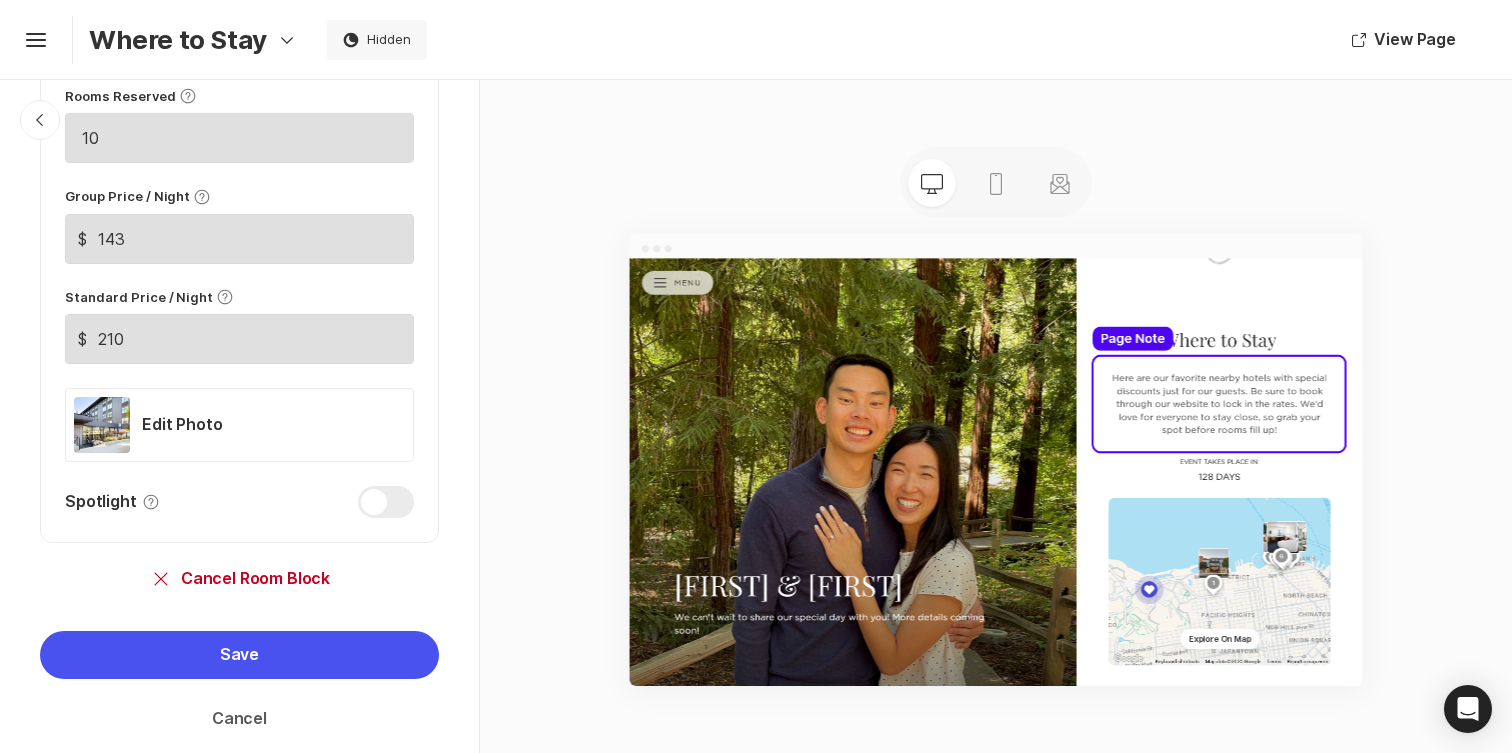 click on "Cancel" at bounding box center [239, 719] 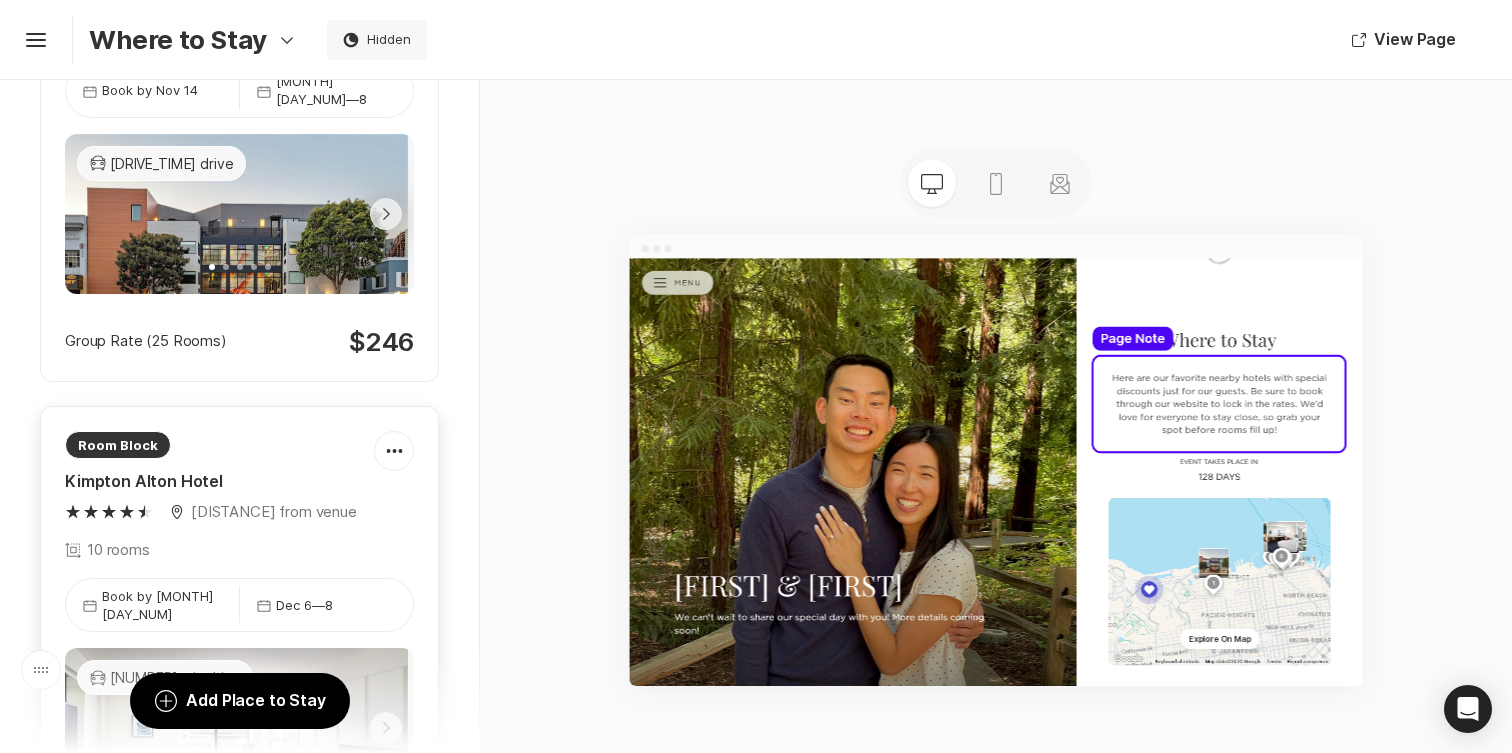 scroll, scrollTop: 0, scrollLeft: 0, axis: both 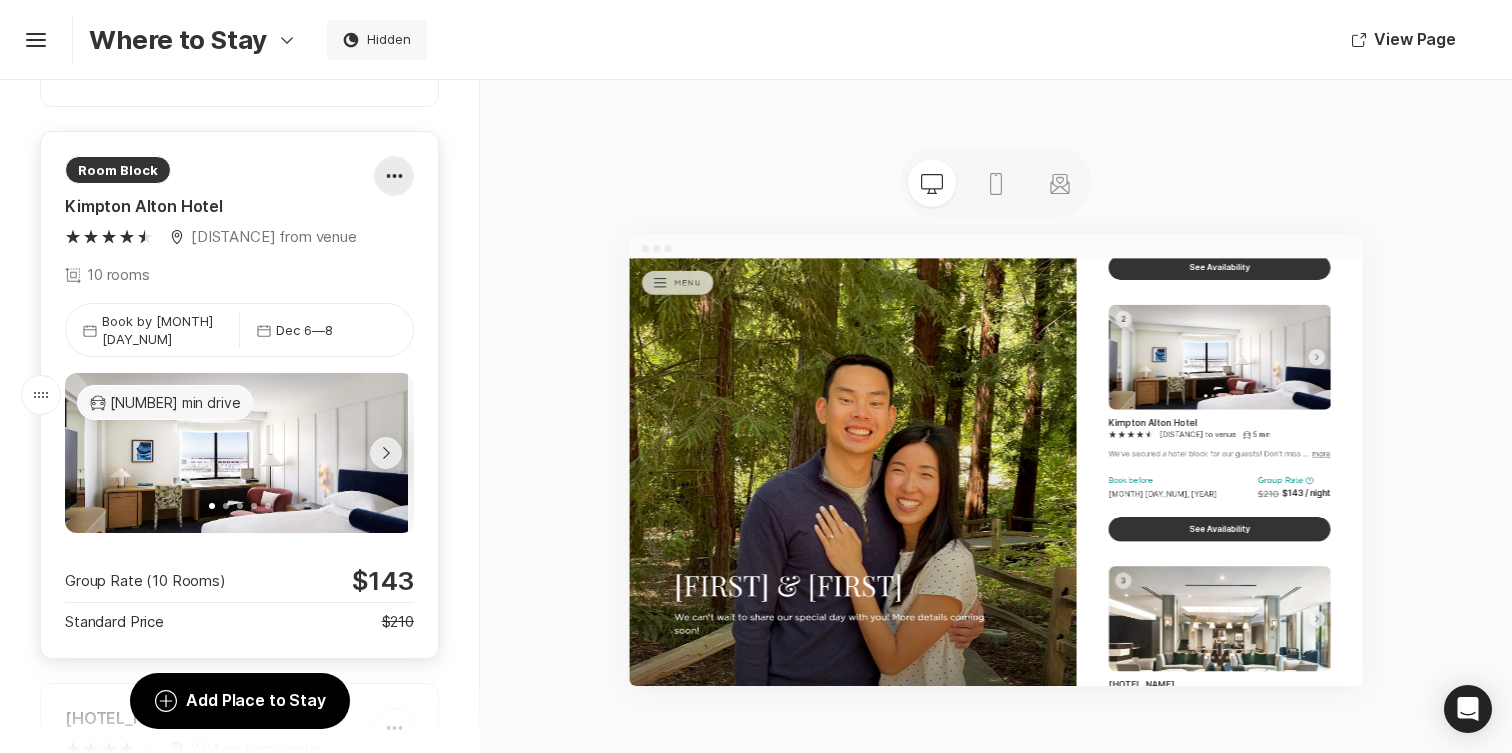 click at bounding box center (394, 176) 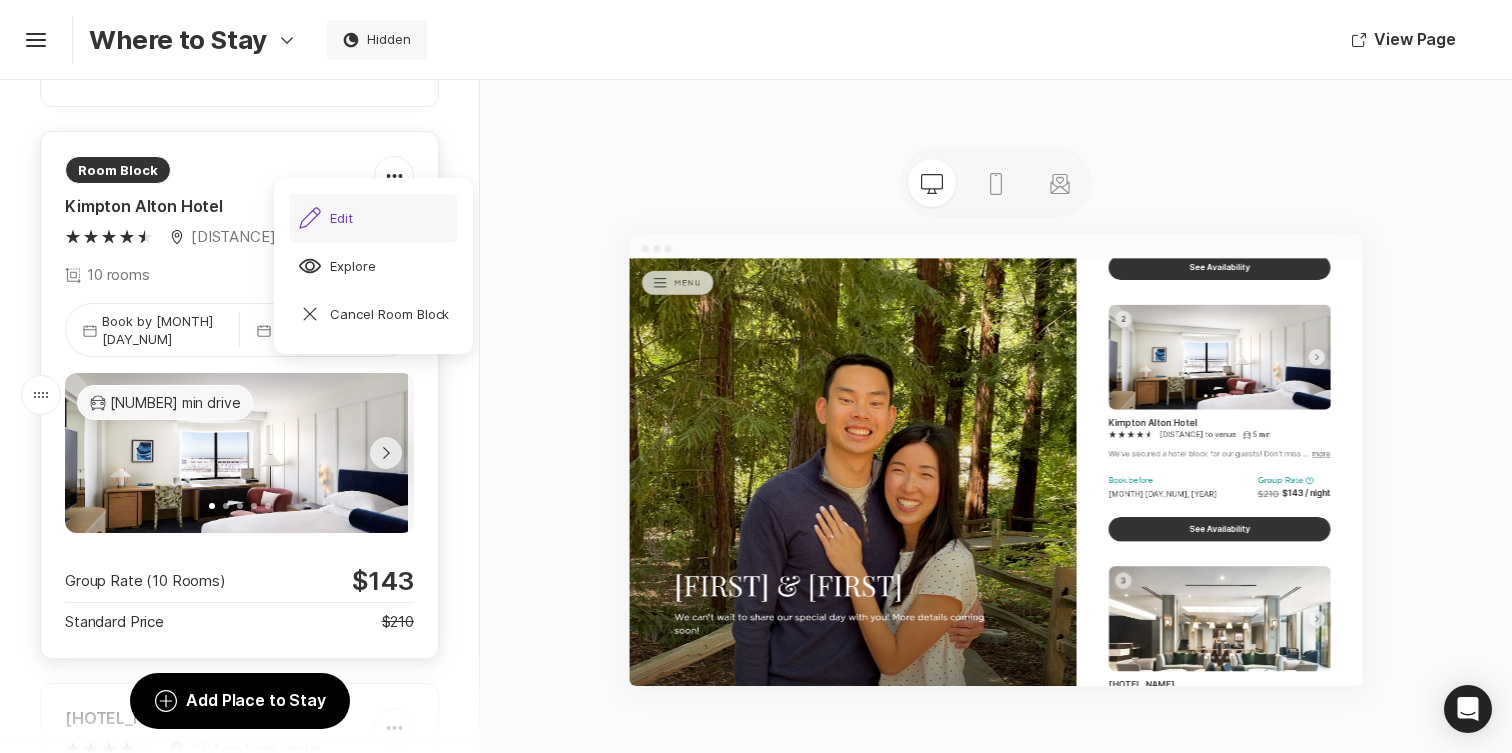 click on "Pencil Edit" at bounding box center [373, 218] 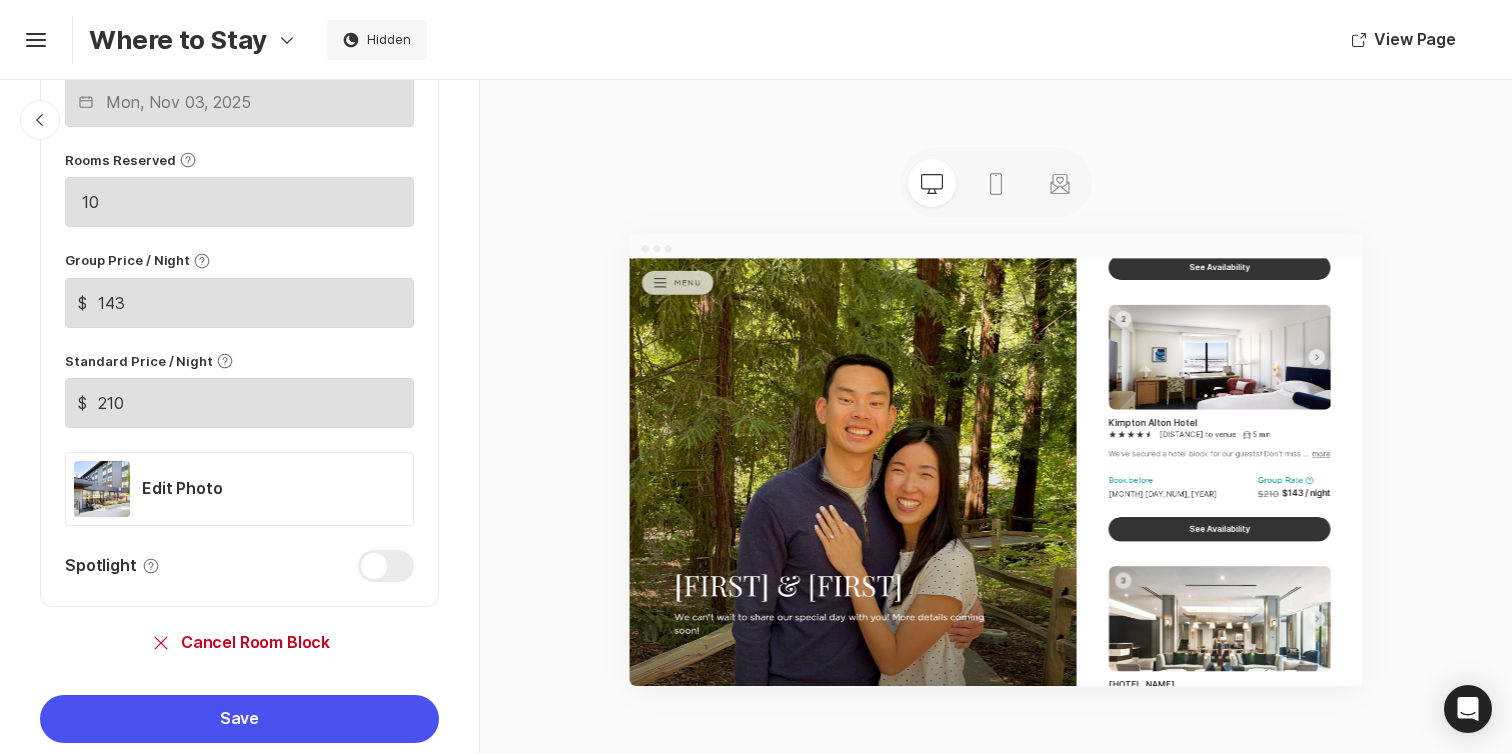 scroll, scrollTop: 1348, scrollLeft: 0, axis: vertical 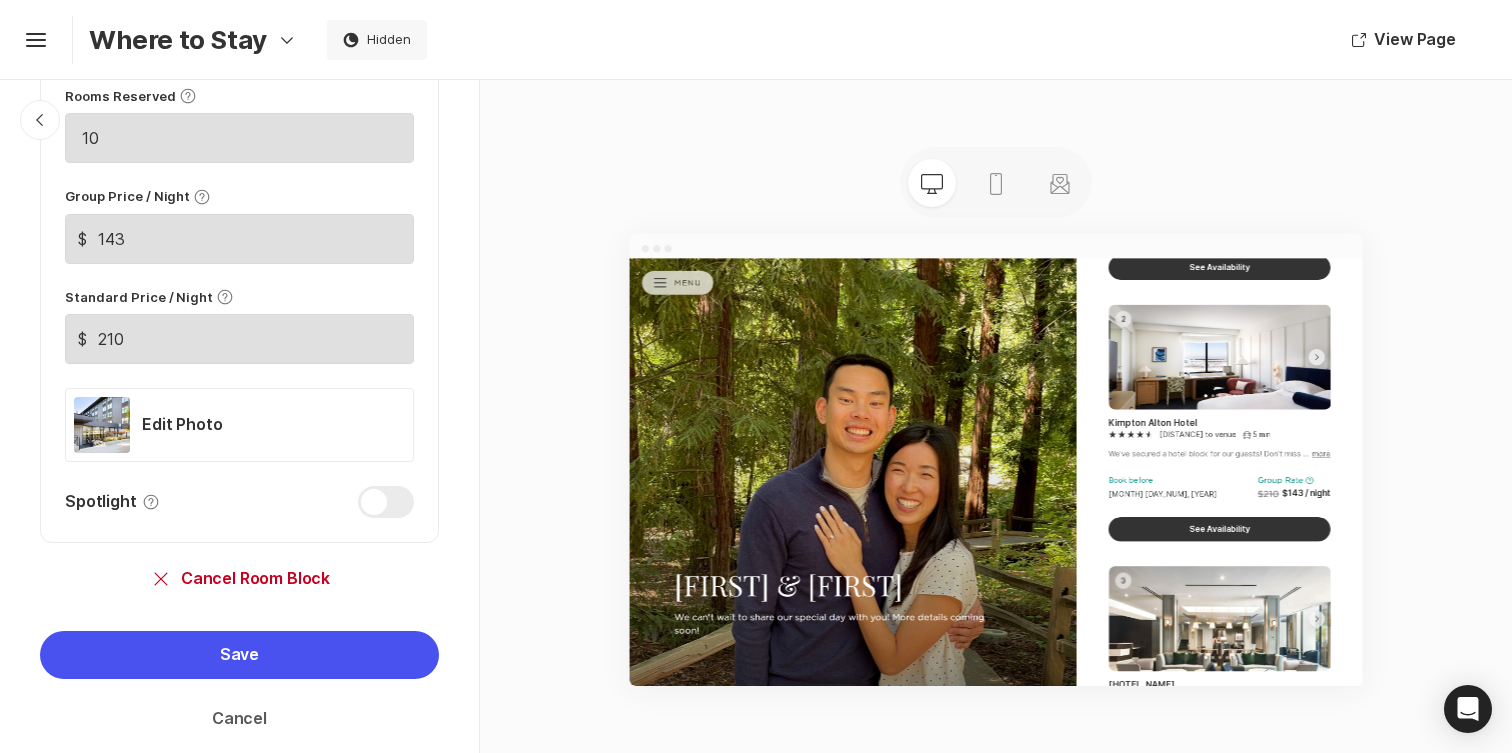click on "Cancel" at bounding box center (239, 719) 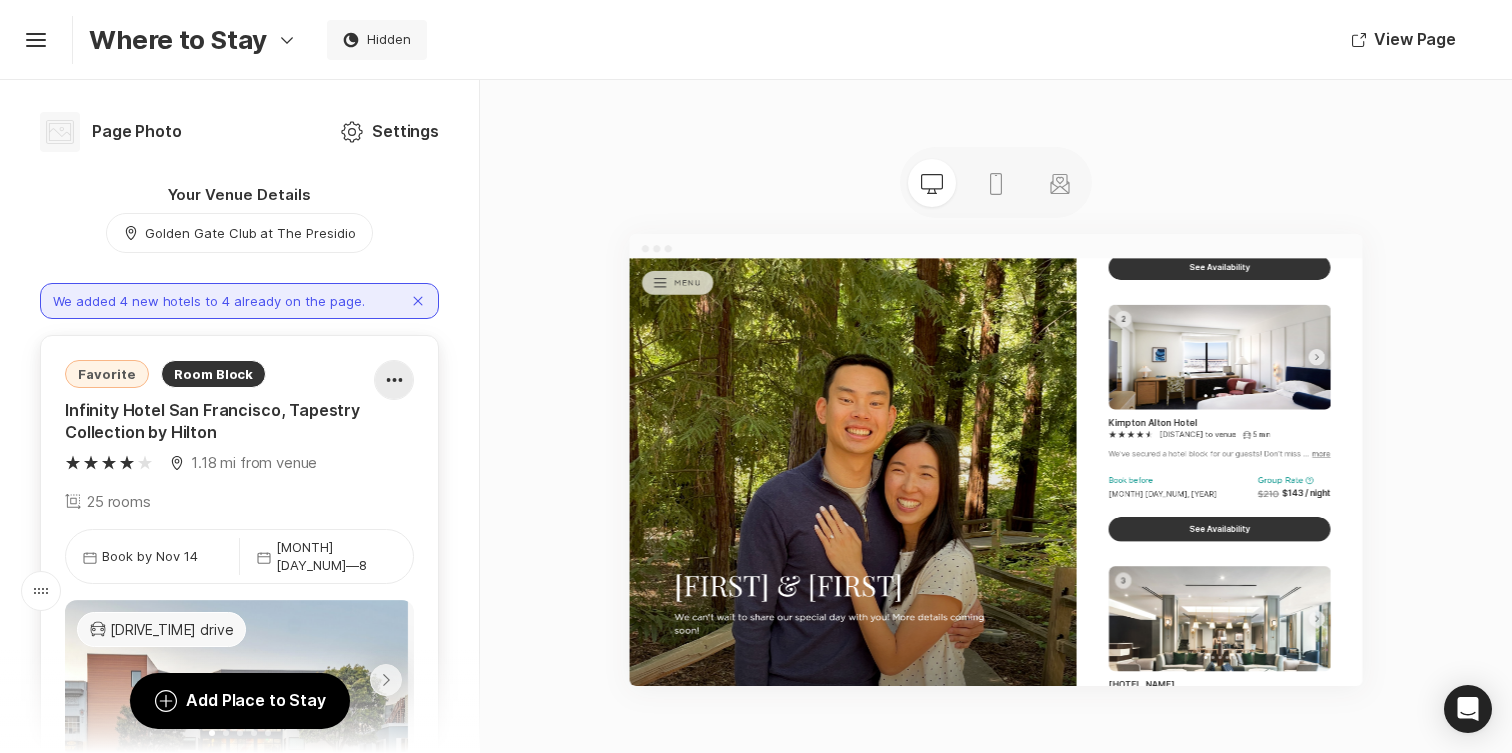 click at bounding box center (394, 380) 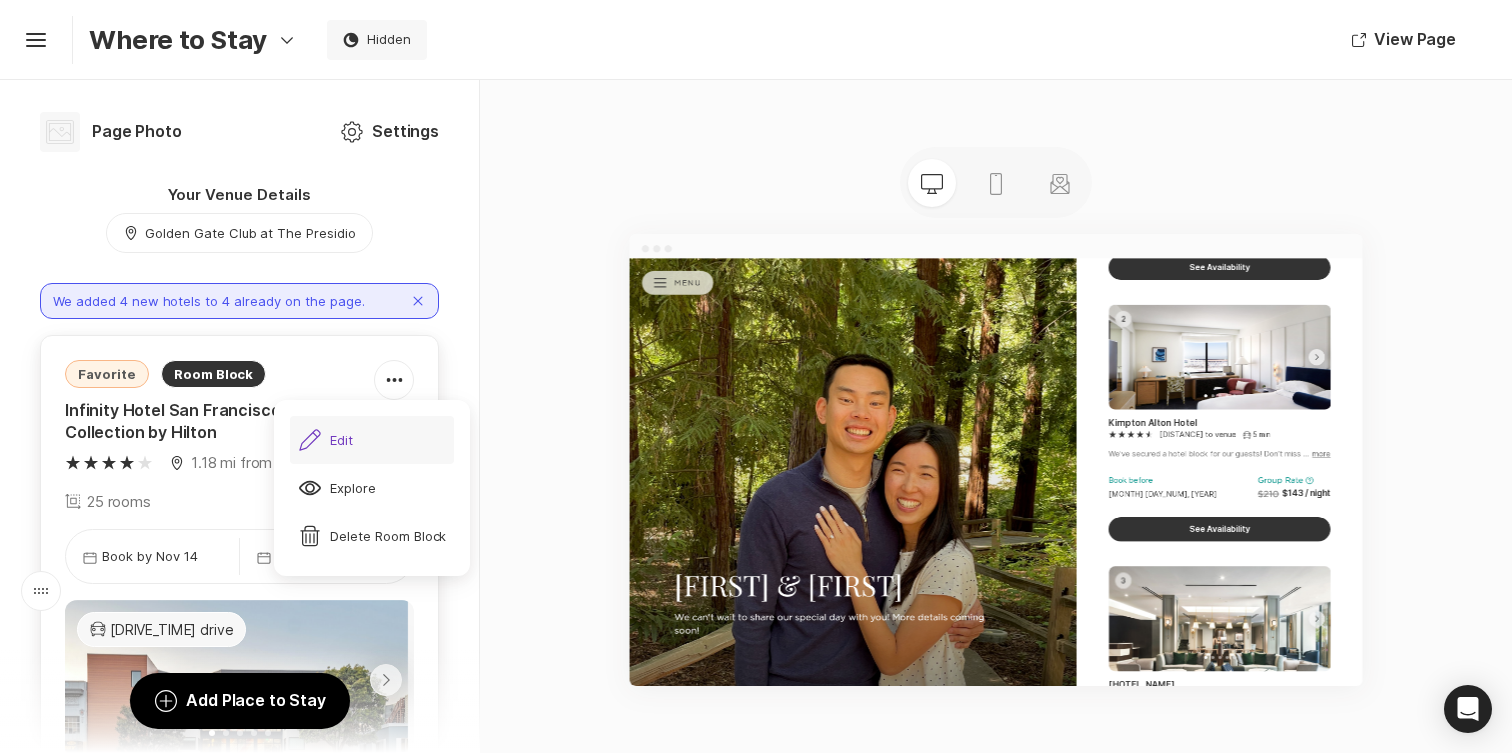 click on "Pencil Edit" at bounding box center [372, 440] 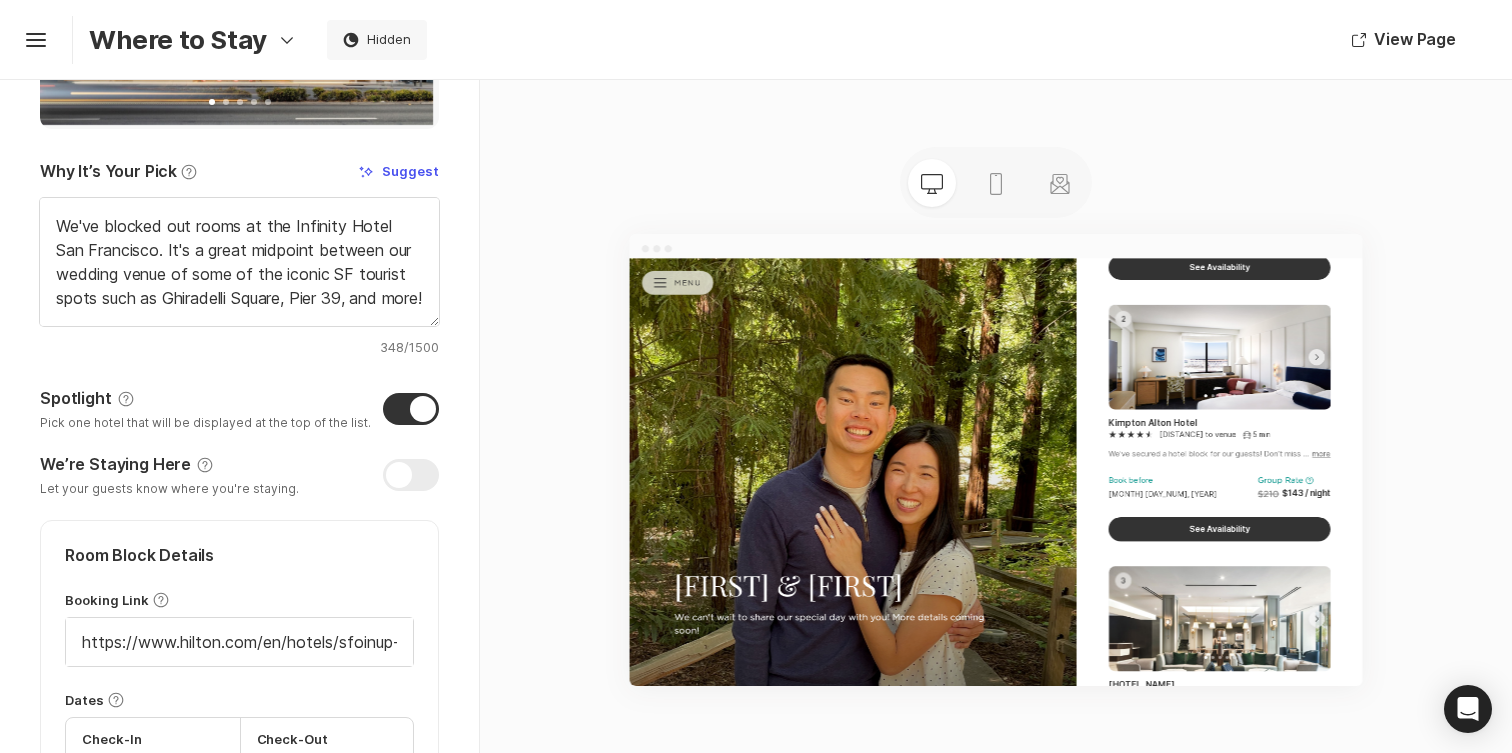 scroll, scrollTop: 544, scrollLeft: 0, axis: vertical 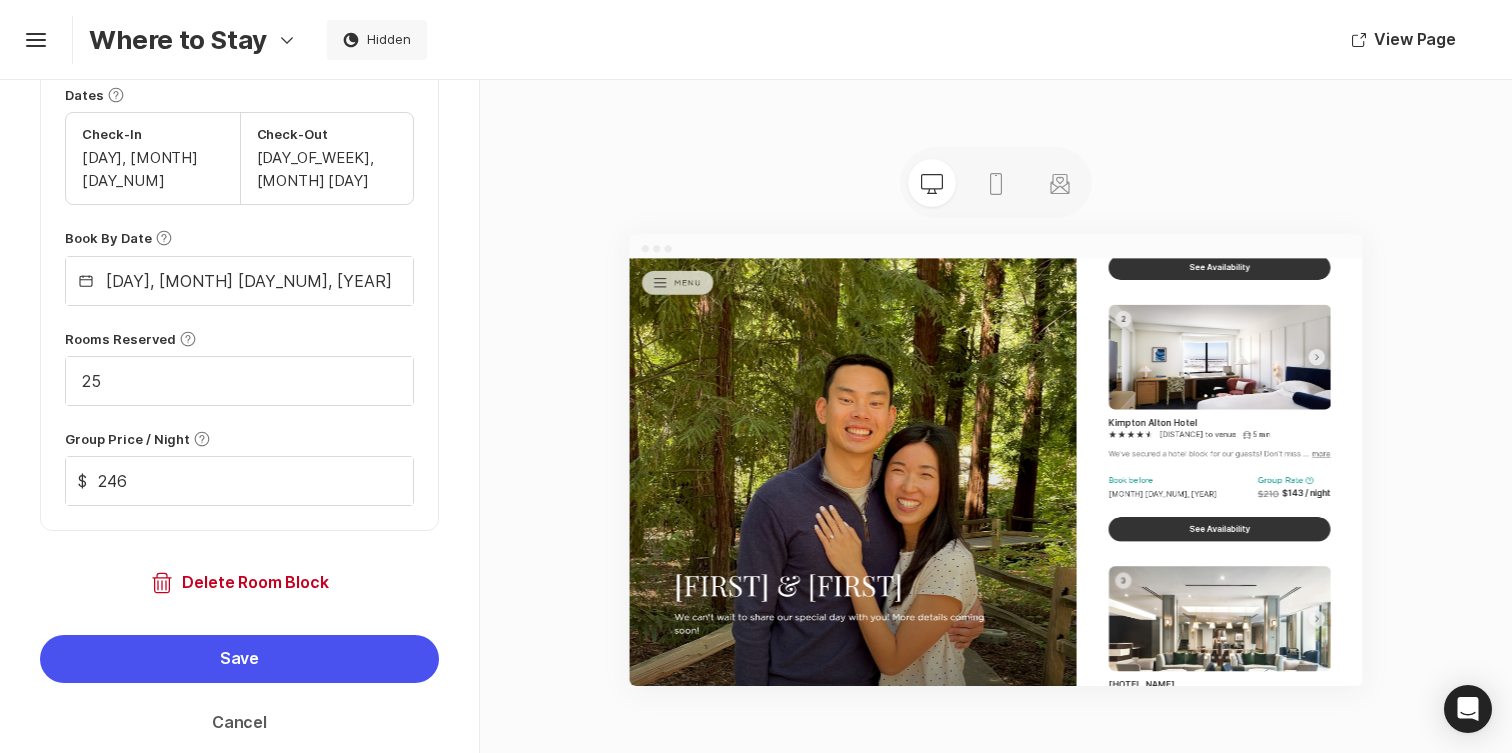 click on "Cancel" at bounding box center (239, 723) 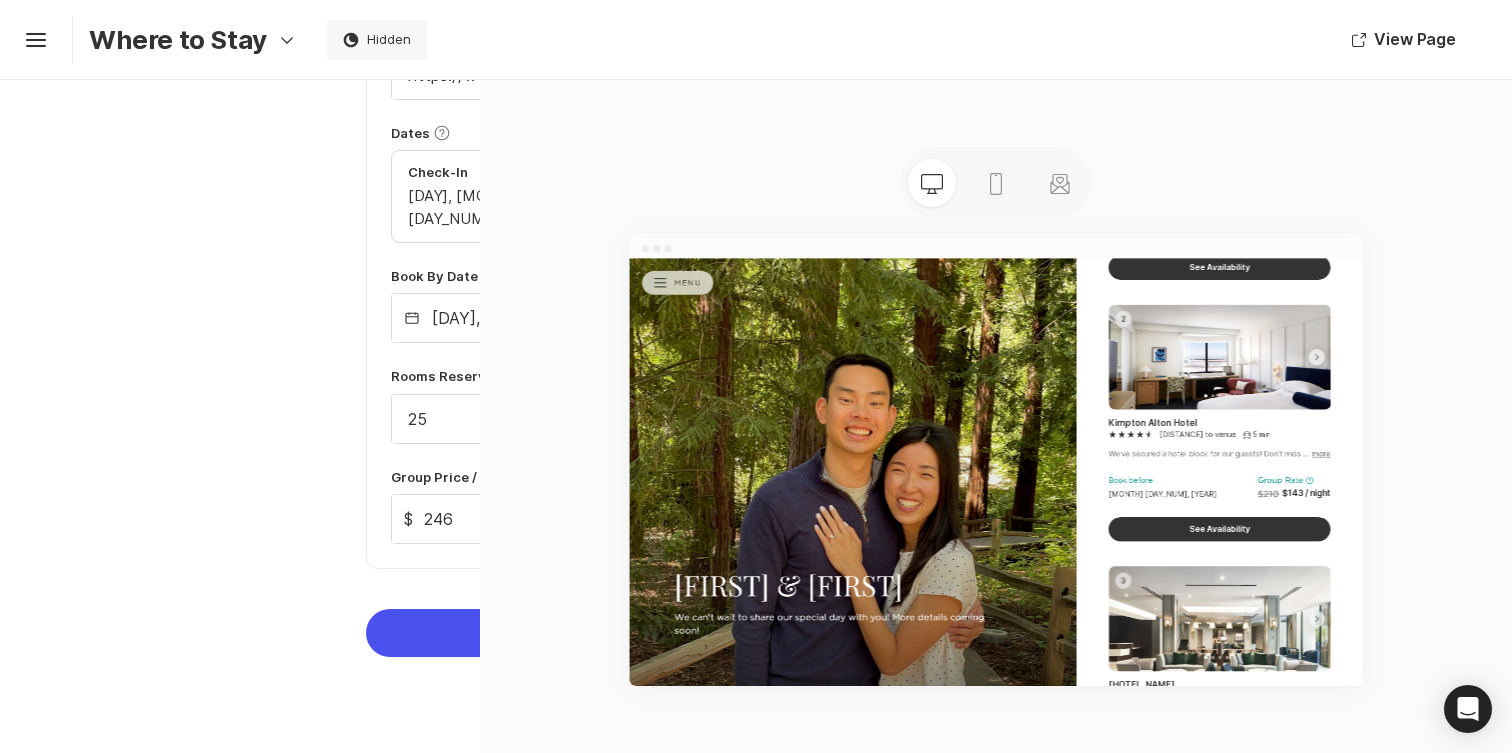 scroll, scrollTop: 978, scrollLeft: 0, axis: vertical 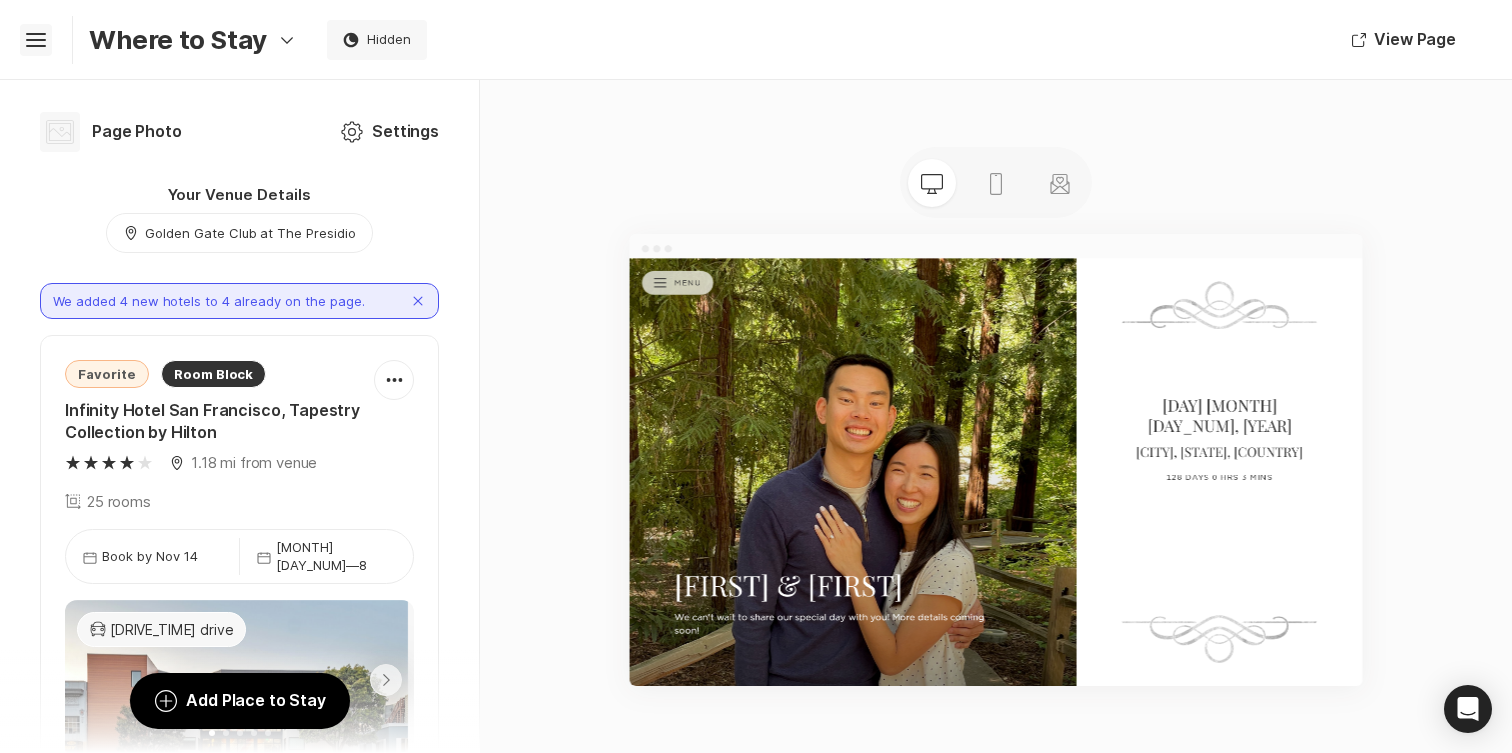 click 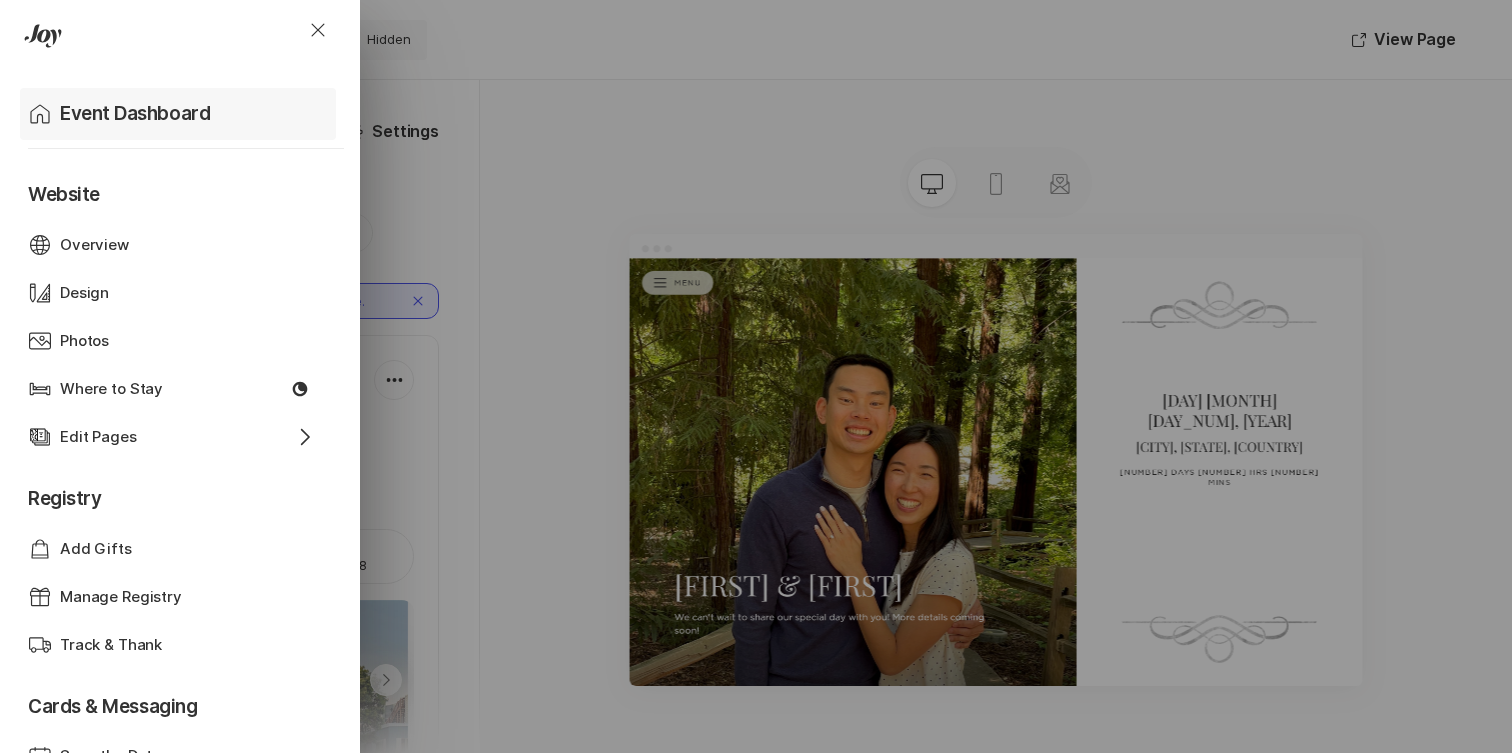 click on "Event Dashboard" at bounding box center (135, 114) 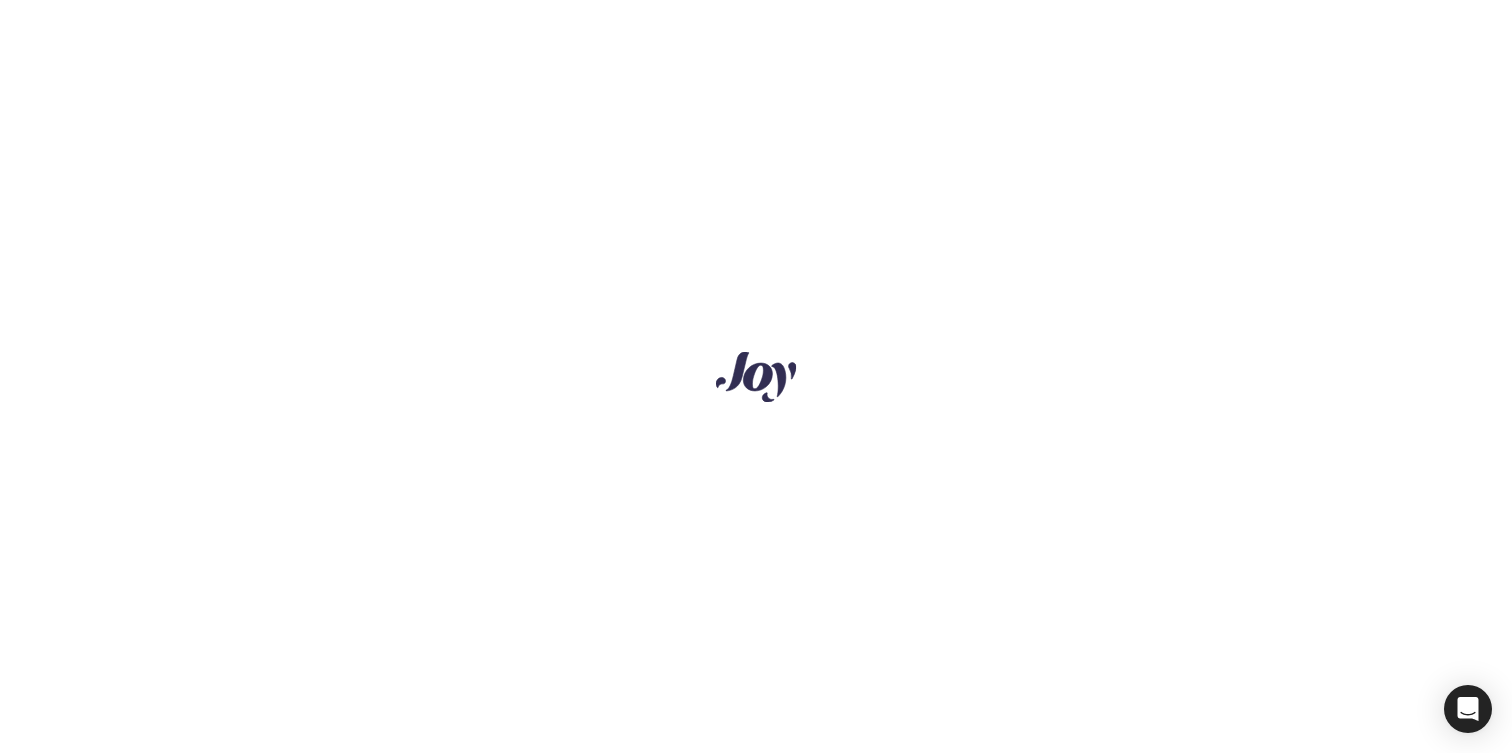 scroll, scrollTop: 0, scrollLeft: 0, axis: both 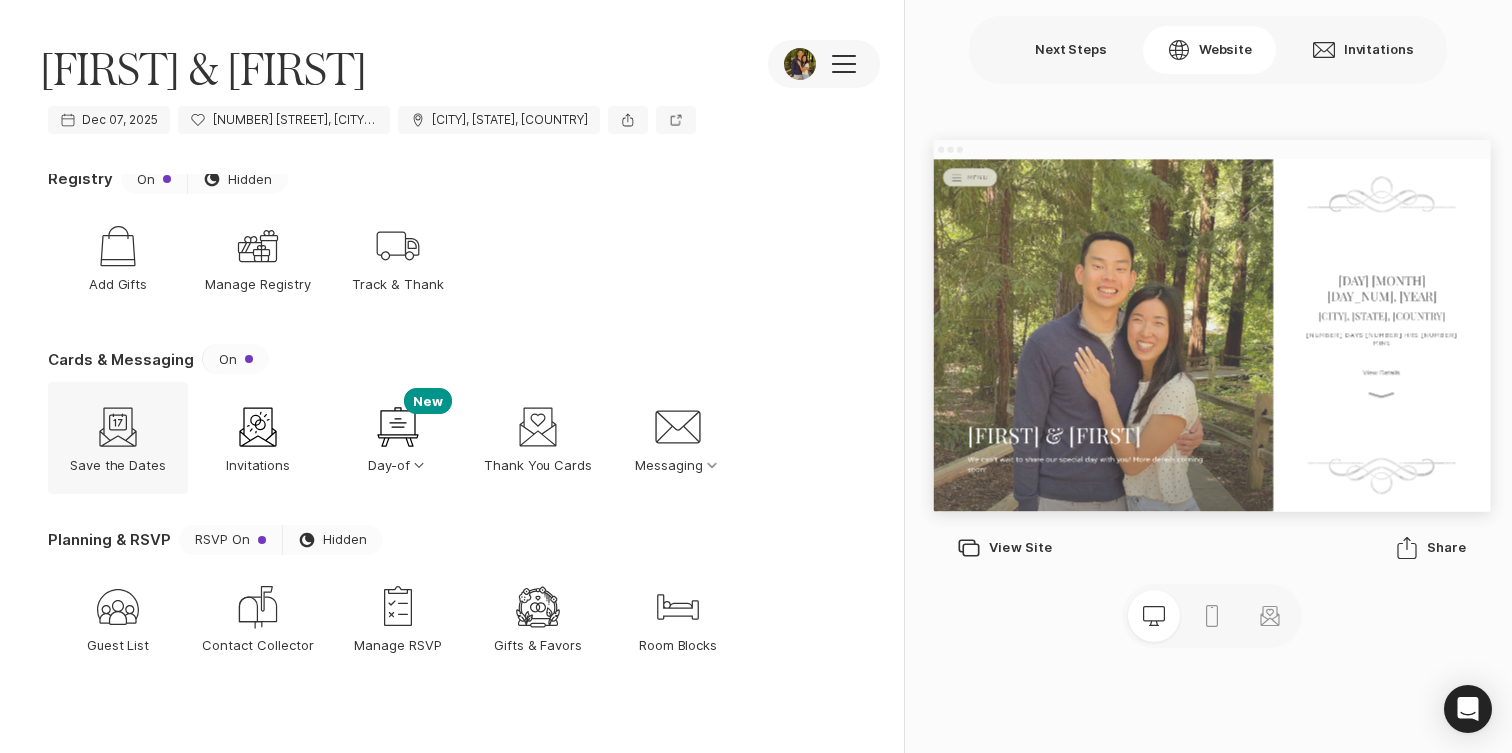 click on "Save the Dates" at bounding box center [118, 465] 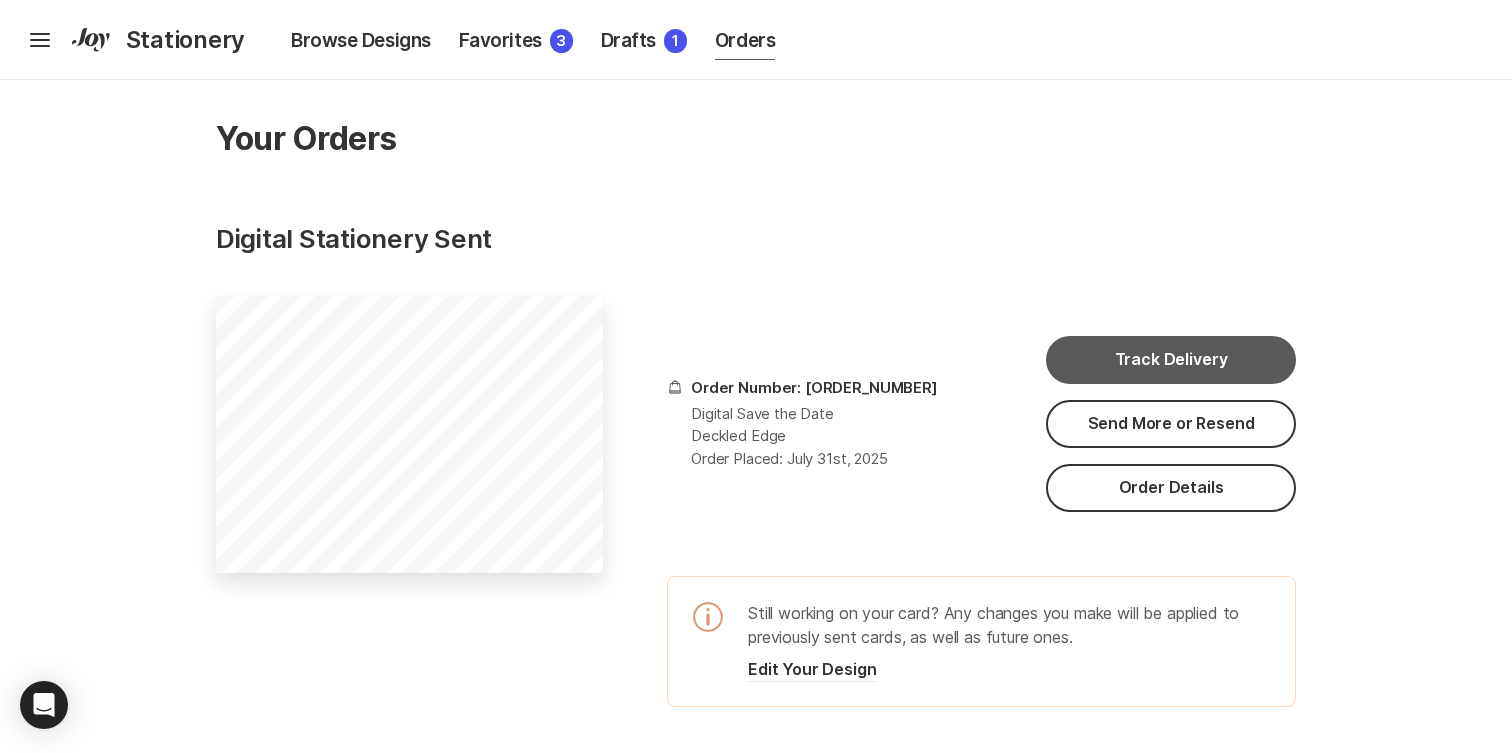 click at bounding box center (756, 376) 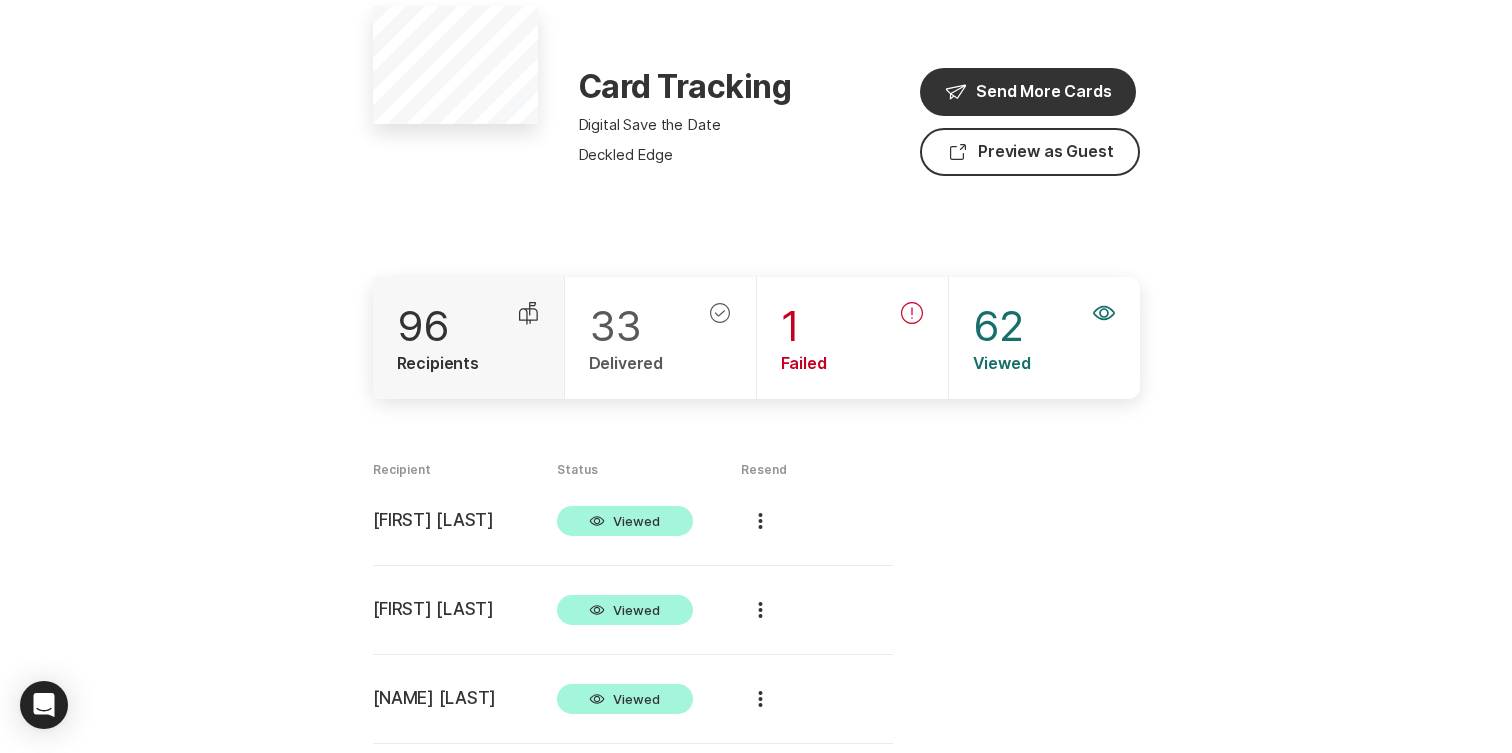 scroll, scrollTop: 0, scrollLeft: 0, axis: both 